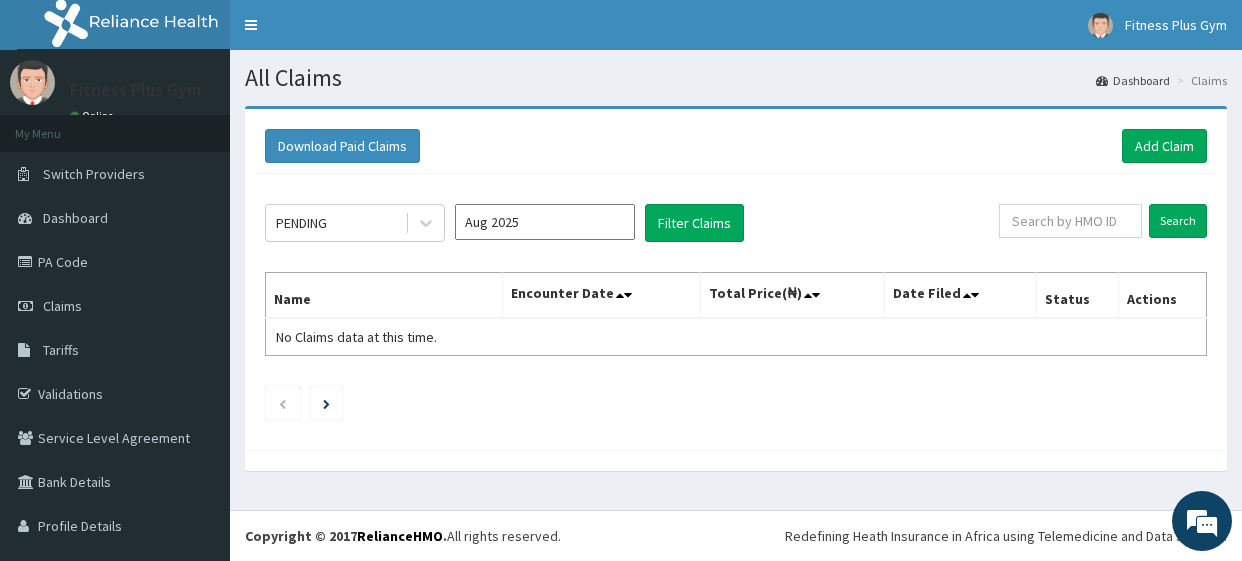 scroll, scrollTop: 0, scrollLeft: 0, axis: both 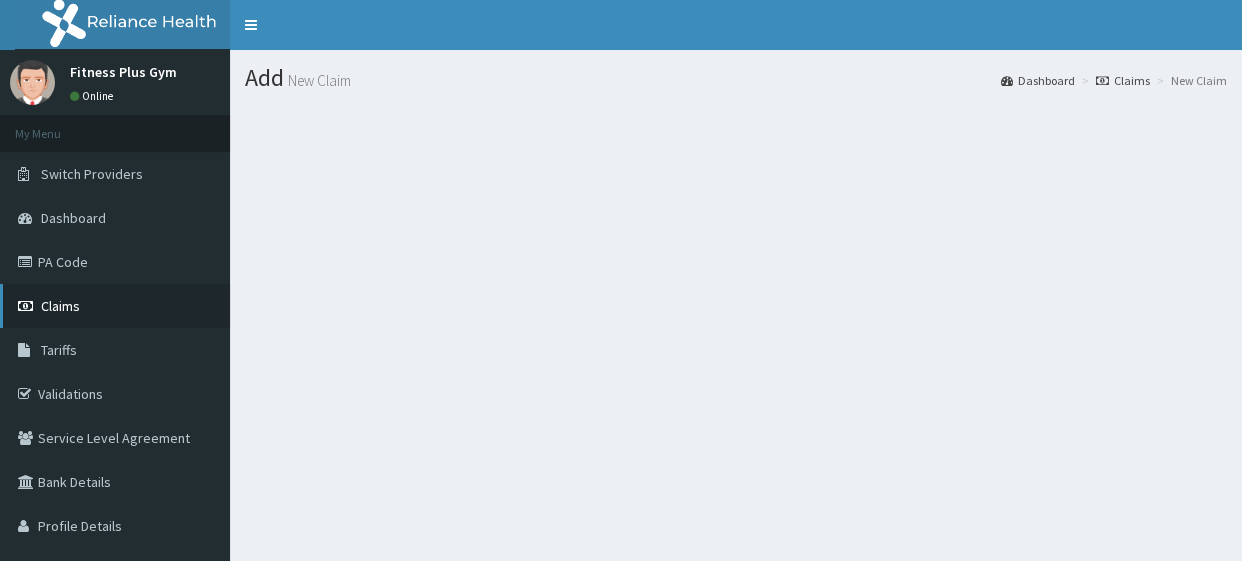 click on "Claims" at bounding box center [115, 306] 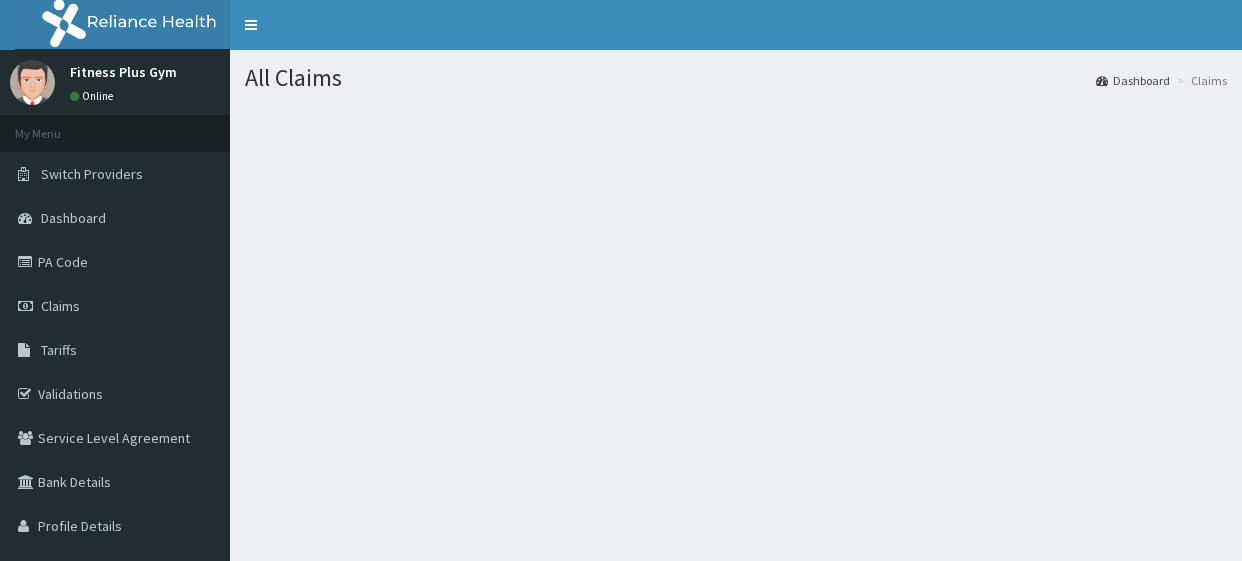 scroll, scrollTop: 0, scrollLeft: 0, axis: both 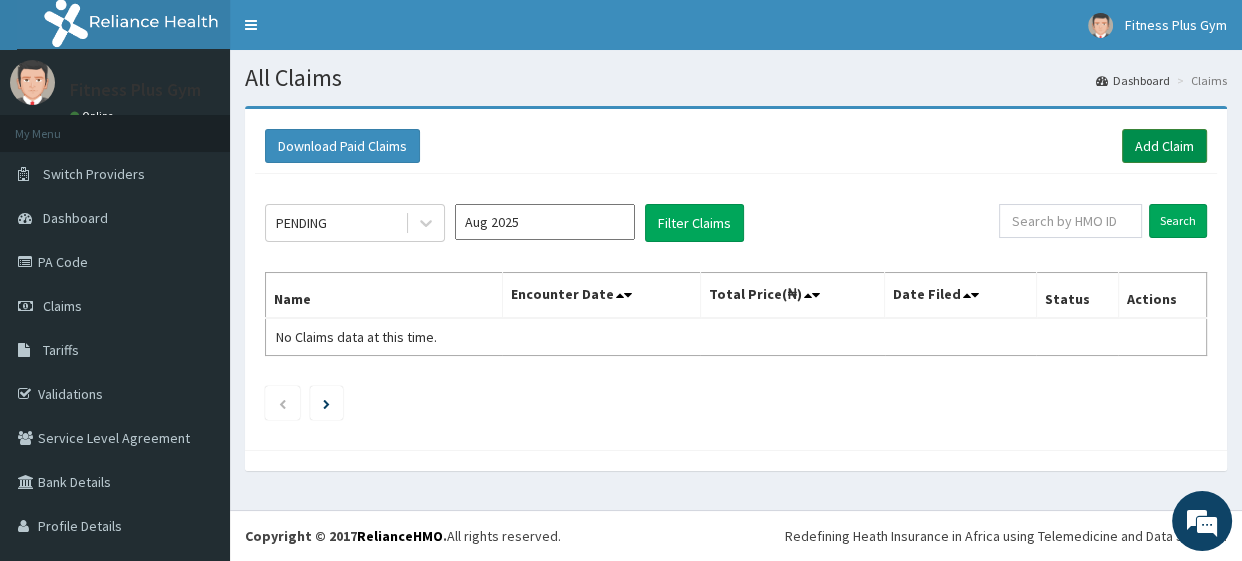 click on "Add Claim" at bounding box center [1164, 146] 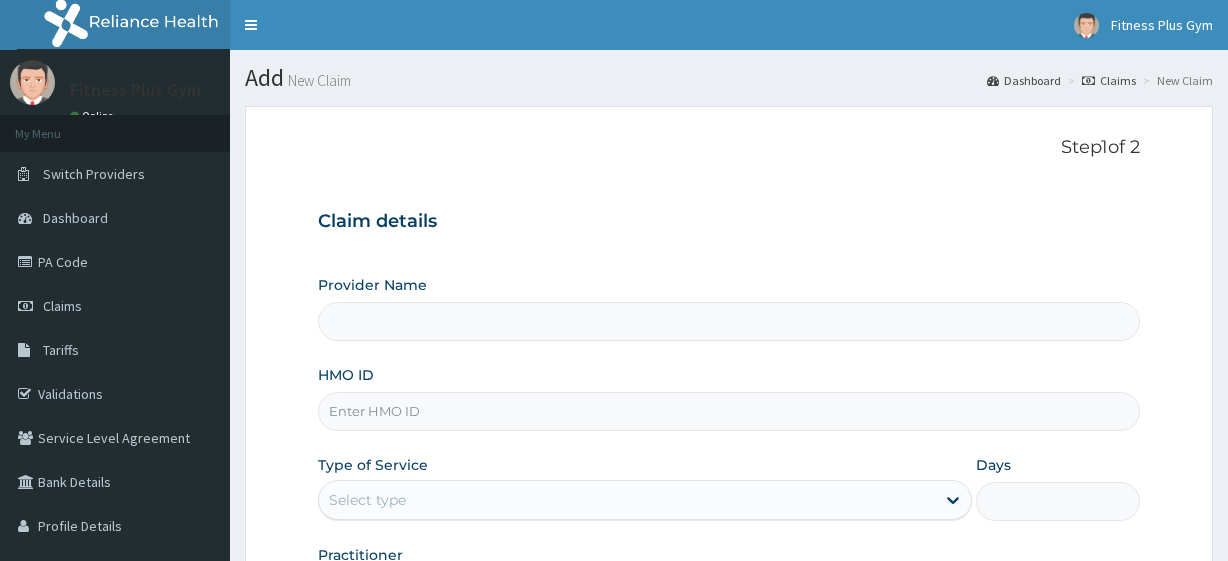 scroll, scrollTop: 0, scrollLeft: 0, axis: both 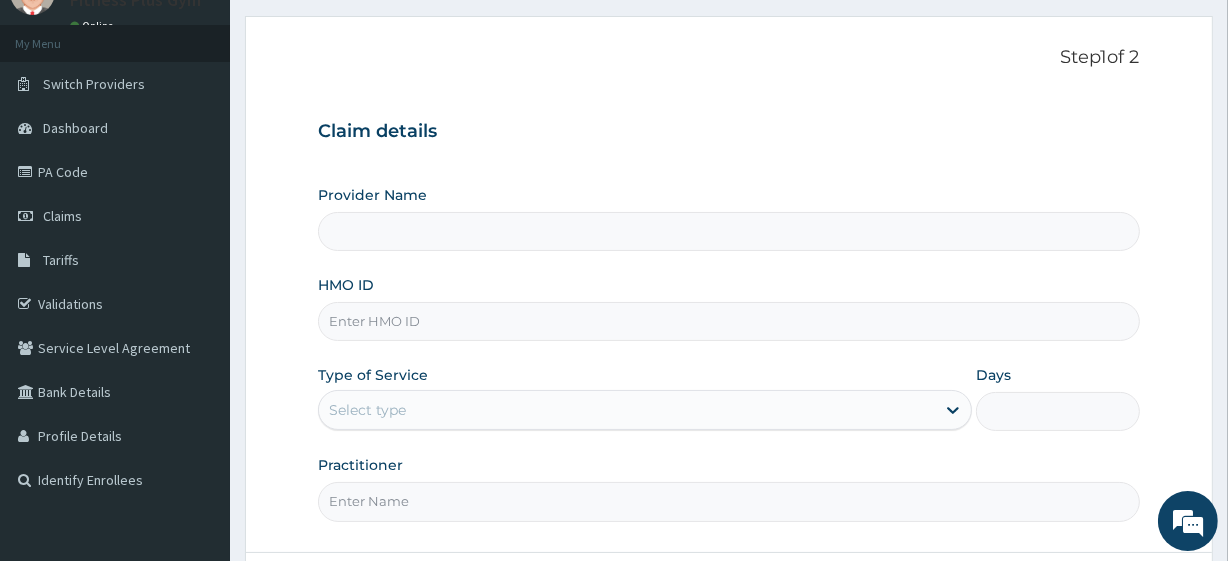 click on "HMO ID" at bounding box center (728, 321) 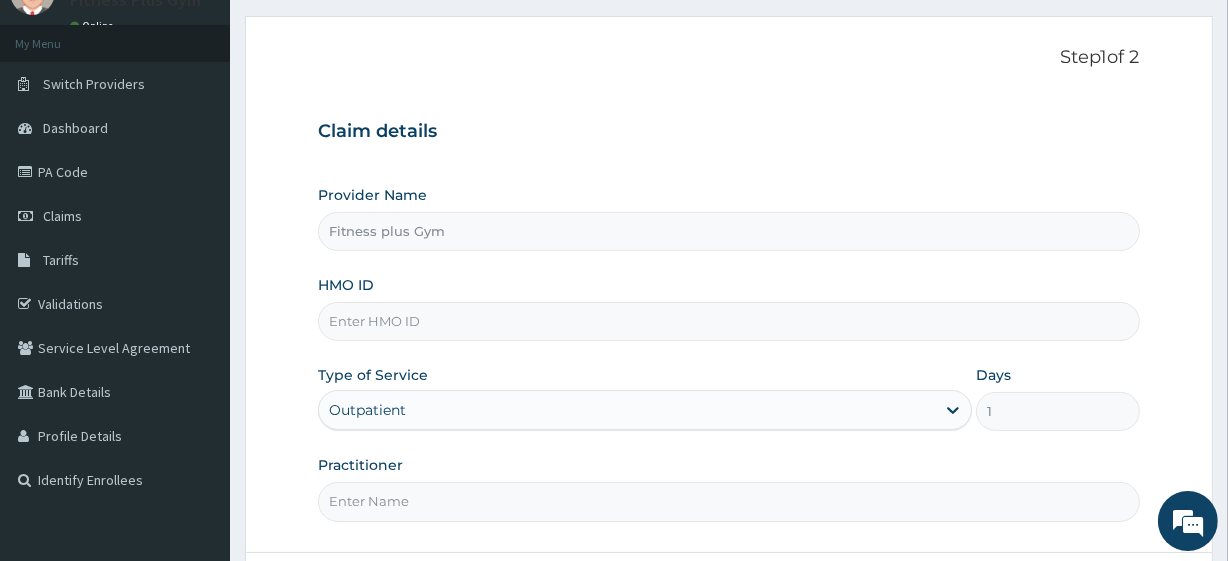type on "s" 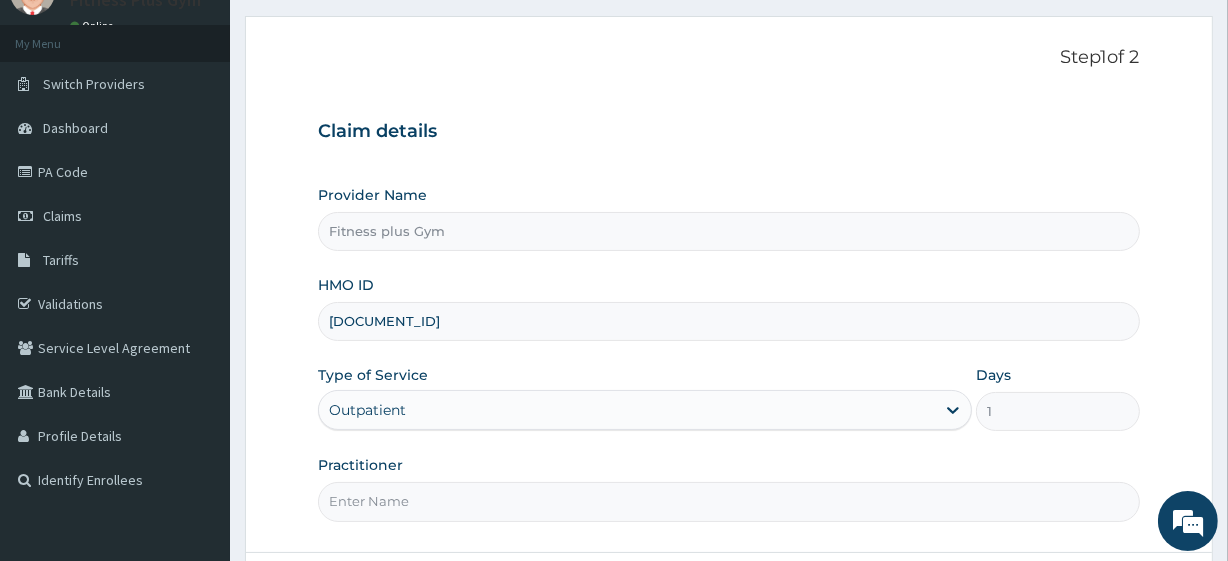 scroll, scrollTop: 0, scrollLeft: 0, axis: both 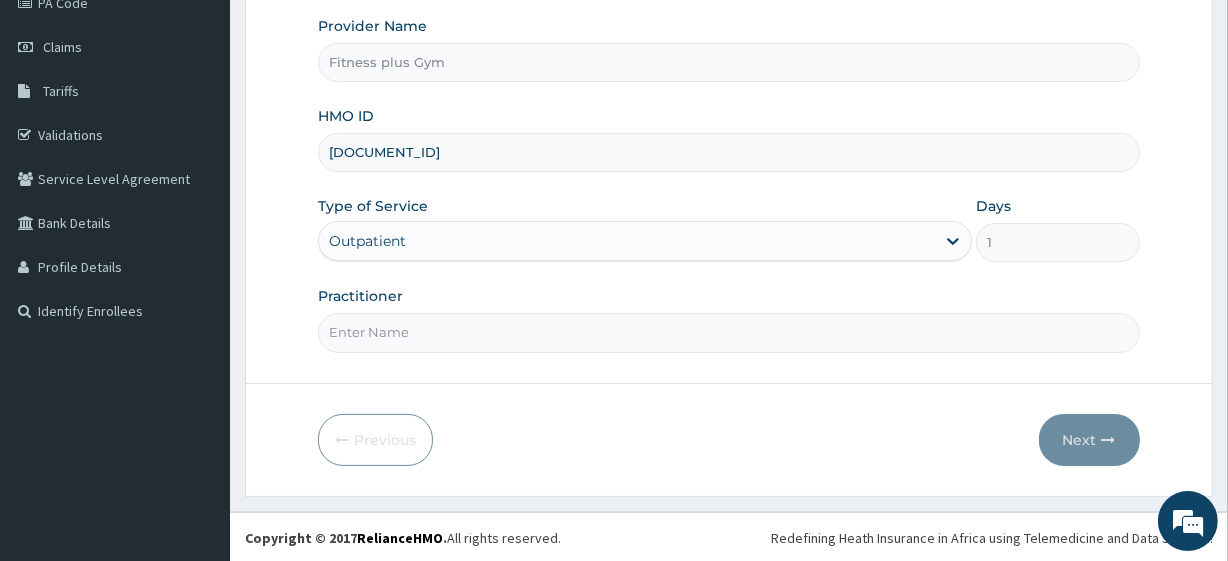 click on "Practitioner" at bounding box center (728, 332) 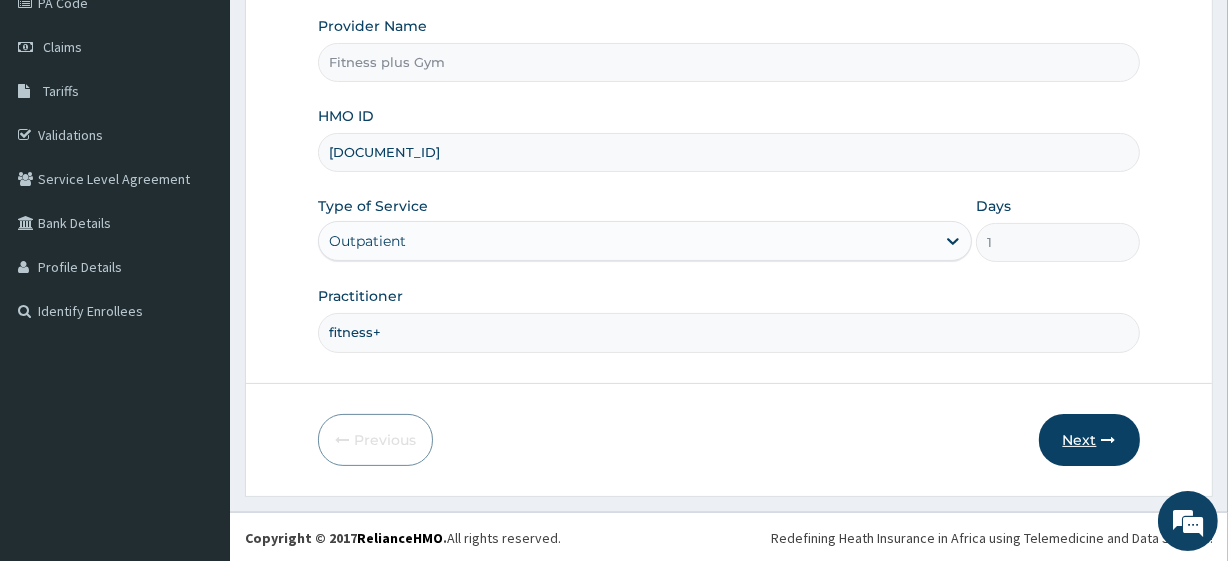type on "fitness+" 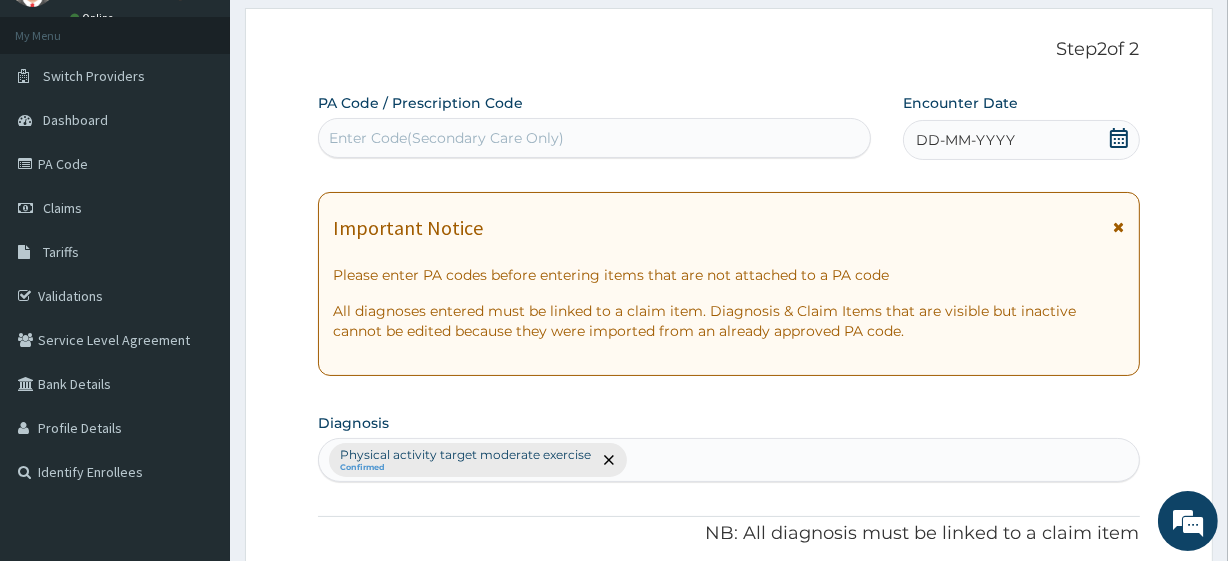 scroll, scrollTop: 0, scrollLeft: 0, axis: both 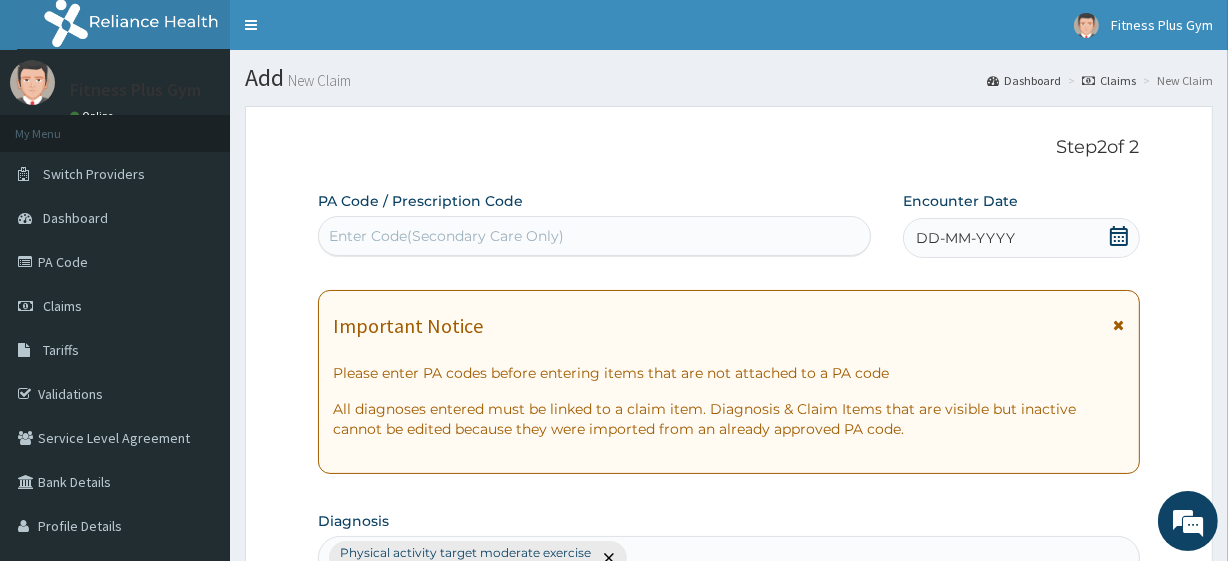 click on "Enter Code(Secondary Care Only)" at bounding box center [446, 236] 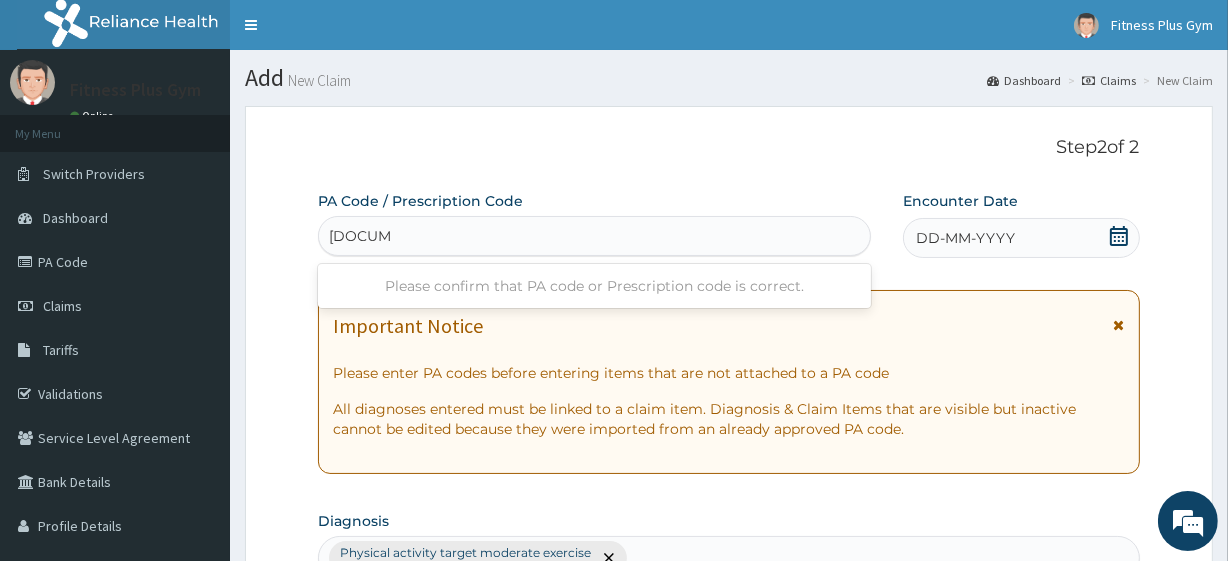 type on "PA/B45709" 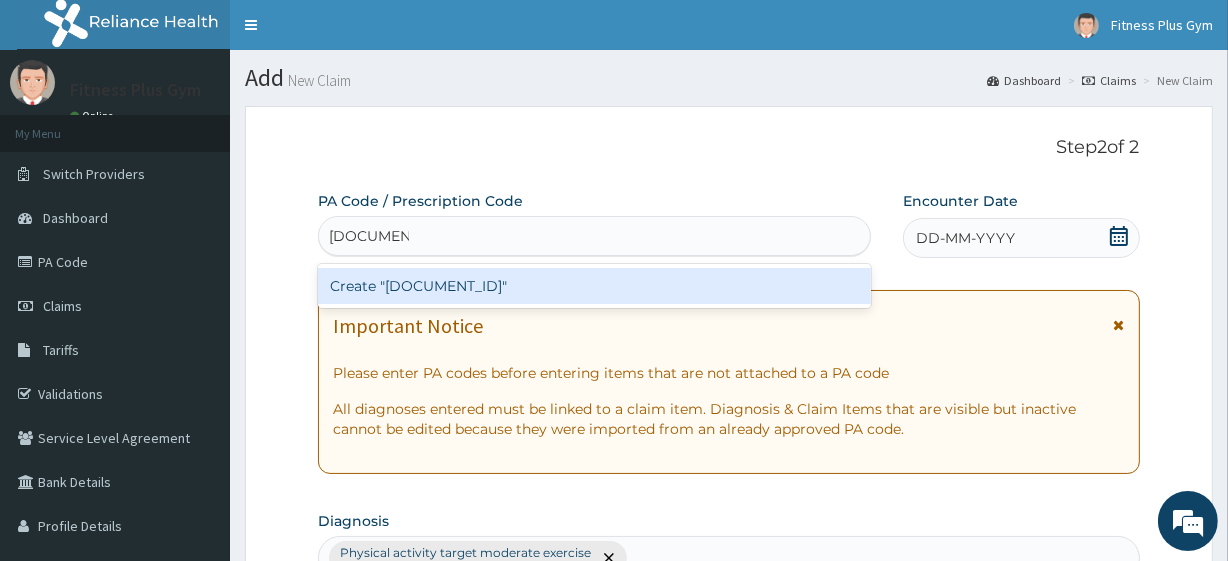 click on "Create "PA/B45709"" at bounding box center [594, 286] 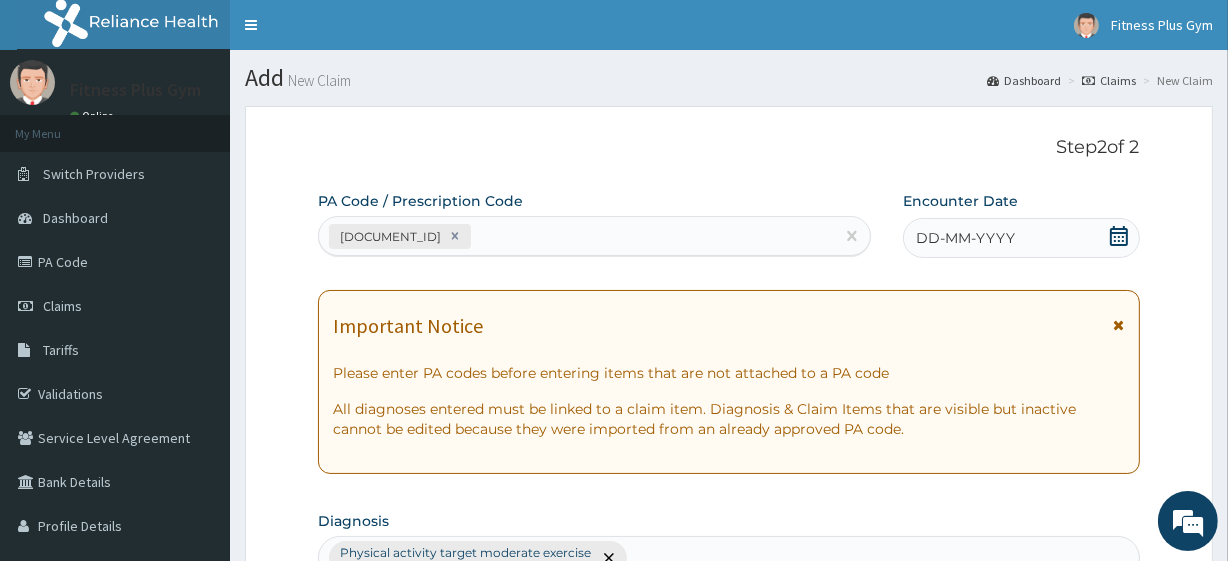 click 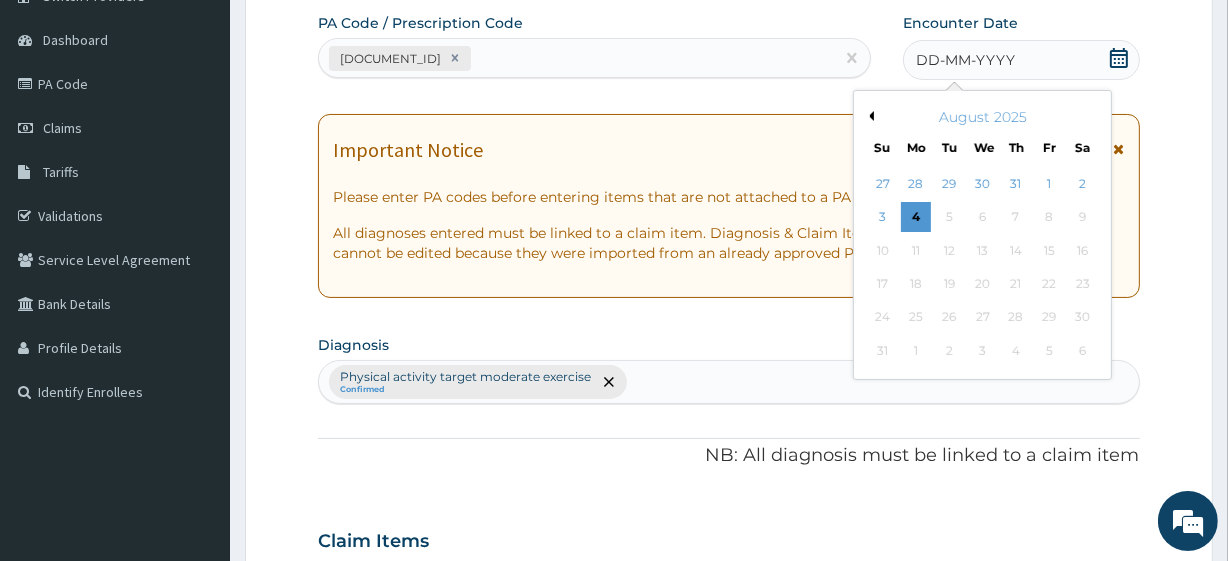 scroll, scrollTop: 181, scrollLeft: 0, axis: vertical 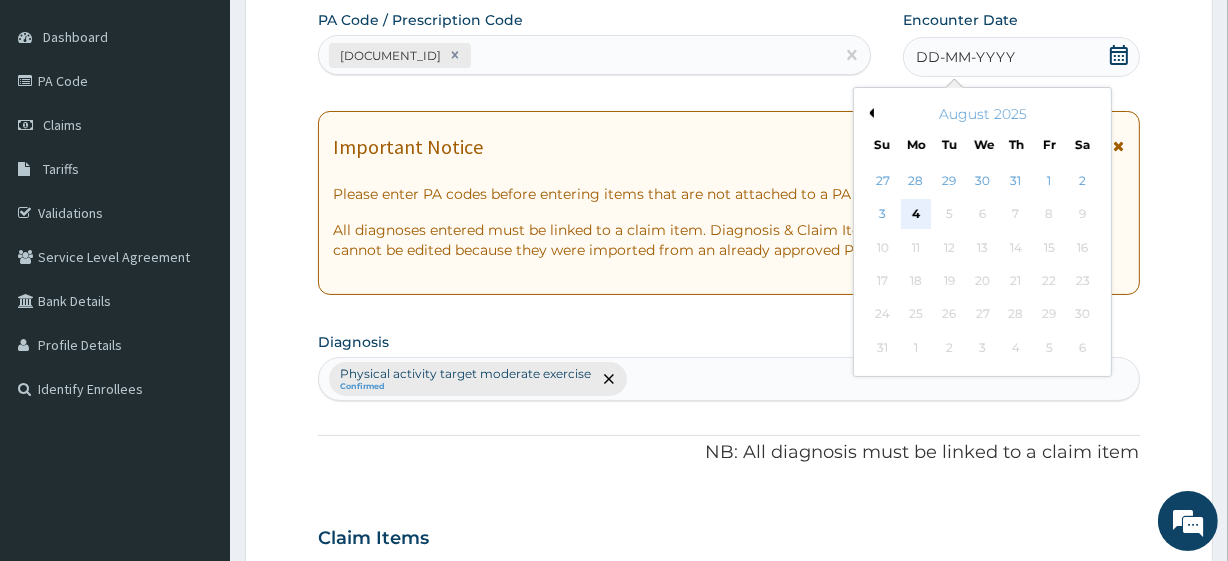 click on "4" at bounding box center [916, 215] 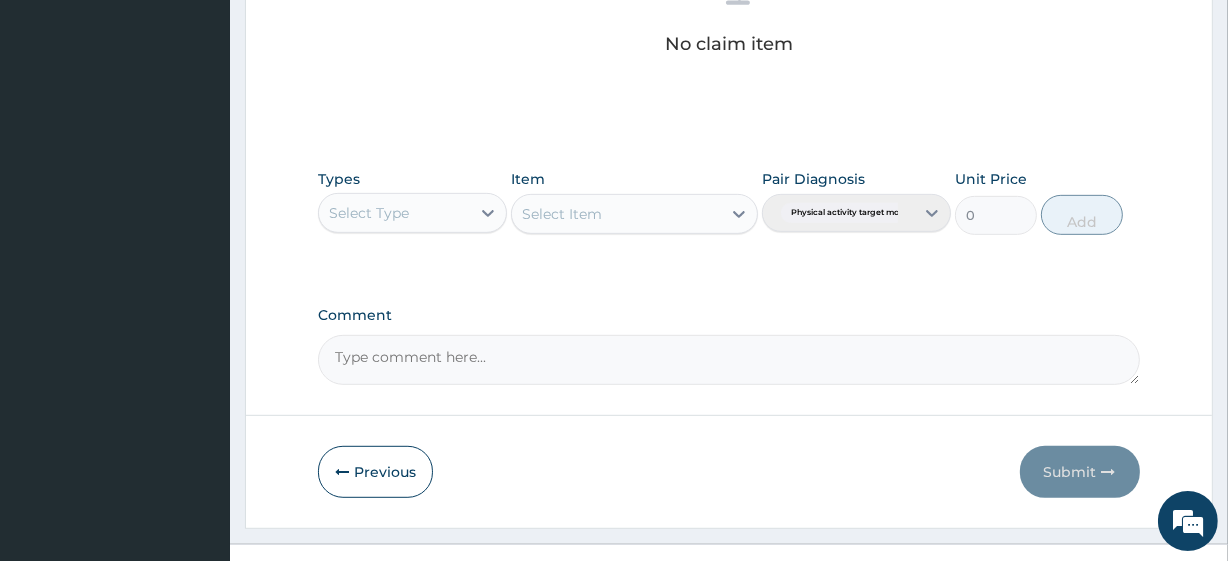 scroll, scrollTop: 880, scrollLeft: 0, axis: vertical 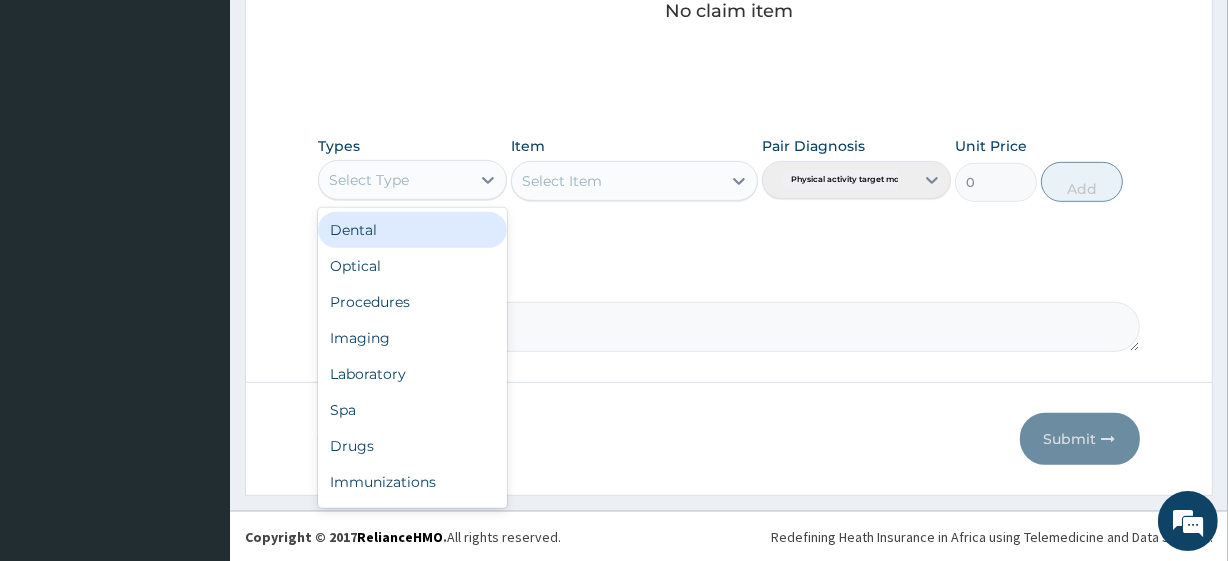 click on "Select Type" at bounding box center [369, 180] 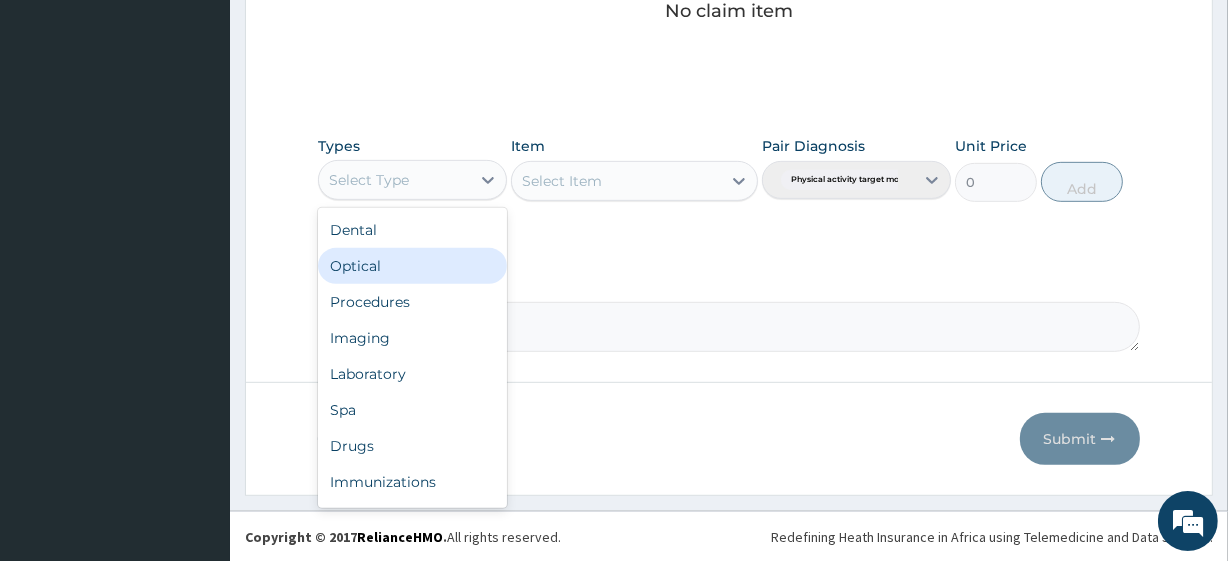 scroll, scrollTop: 68, scrollLeft: 0, axis: vertical 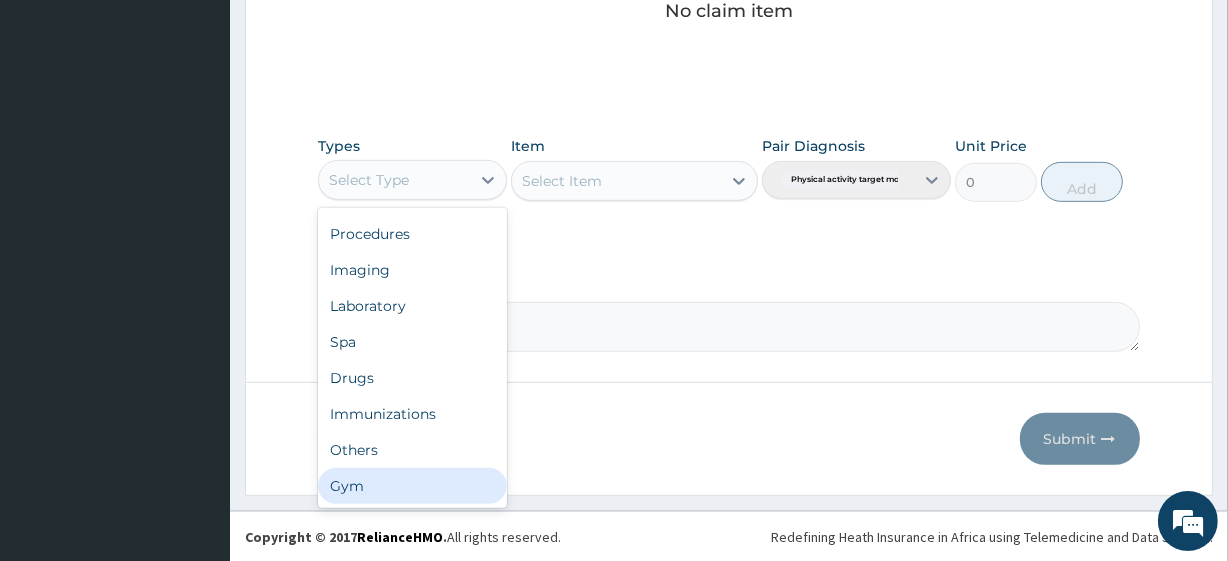 click on "Gym" at bounding box center (412, 486) 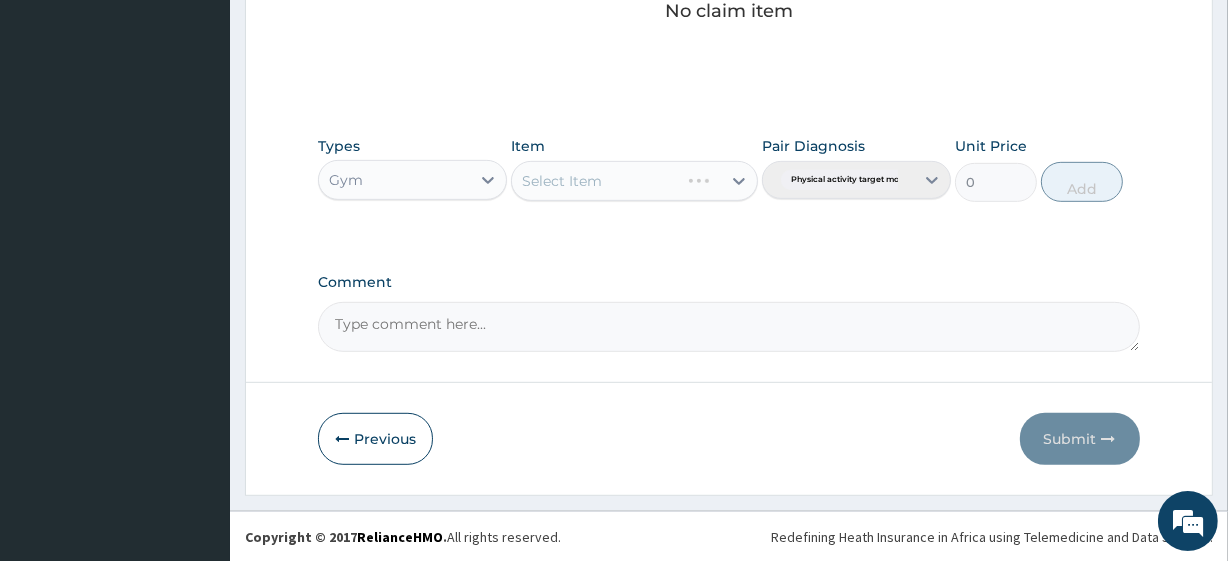click on "Select Item" at bounding box center (634, 181) 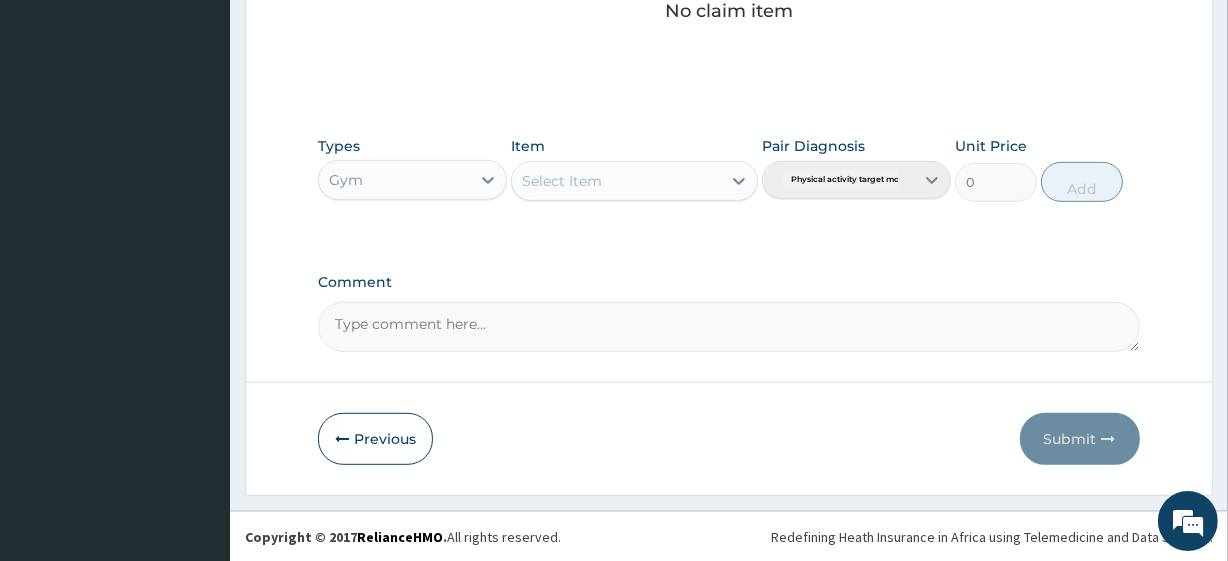 click on "Select Item" at bounding box center [616, 181] 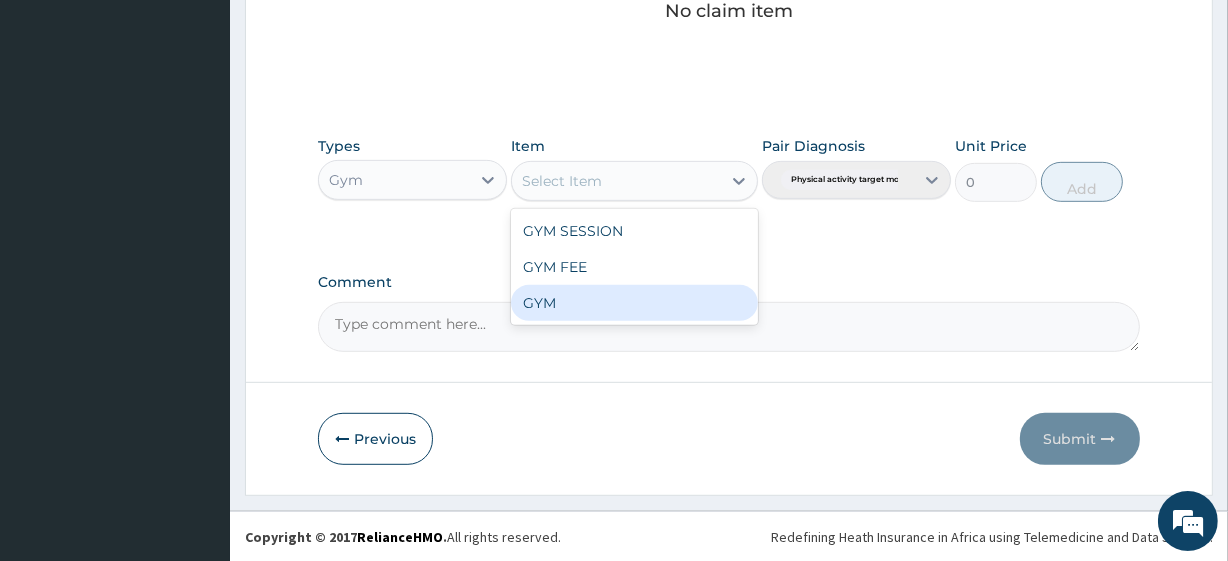 click on "GYM" at bounding box center (634, 303) 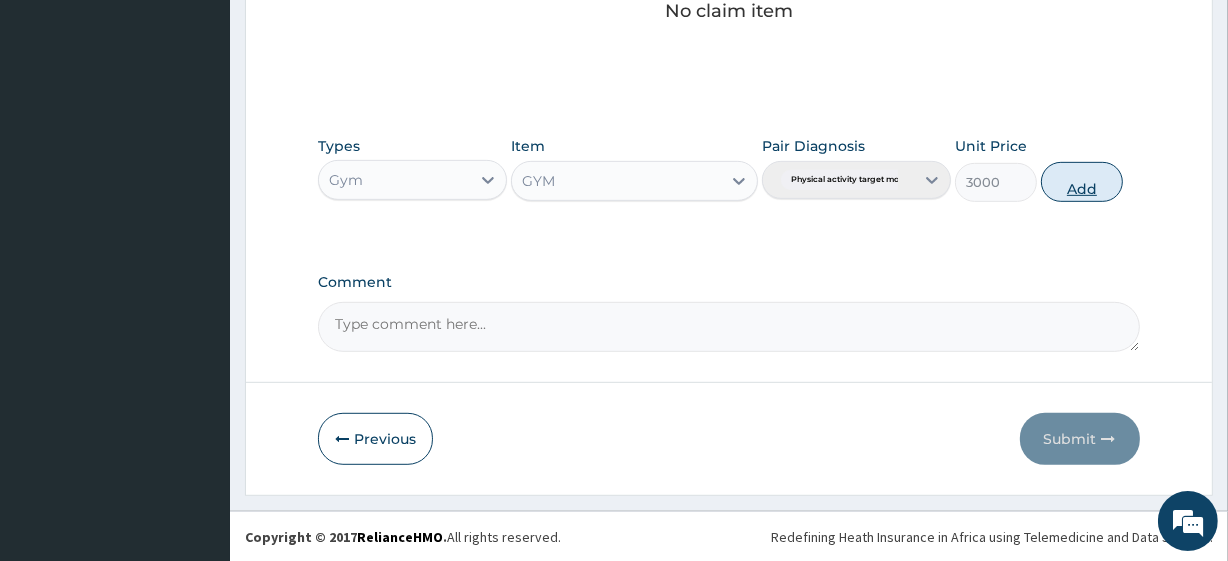 click on "Add" at bounding box center (1082, 182) 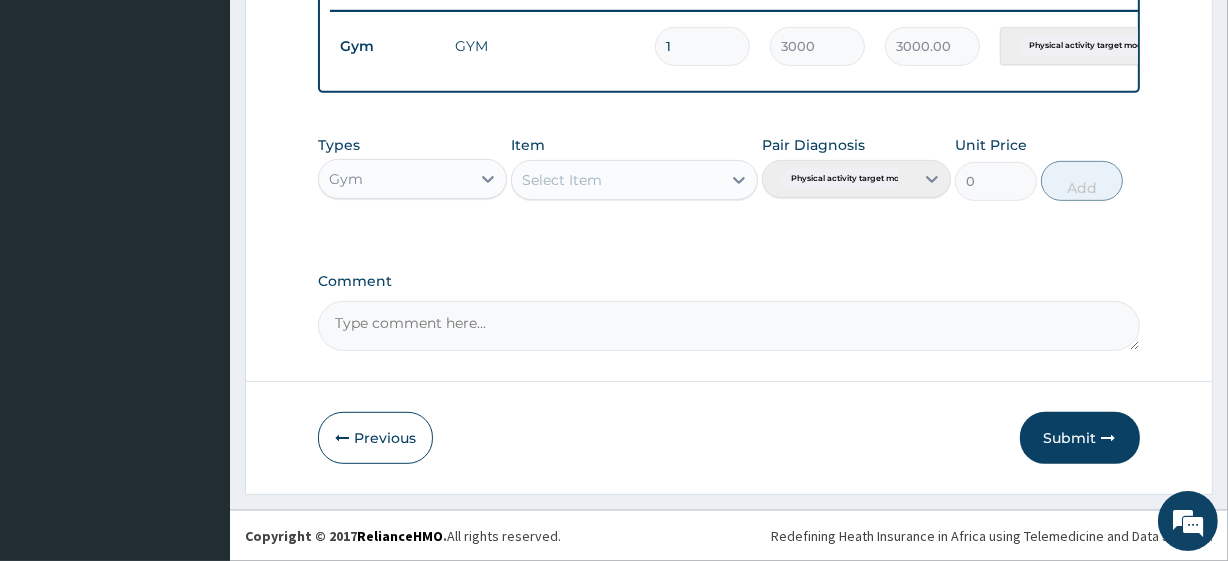 scroll, scrollTop: 798, scrollLeft: 0, axis: vertical 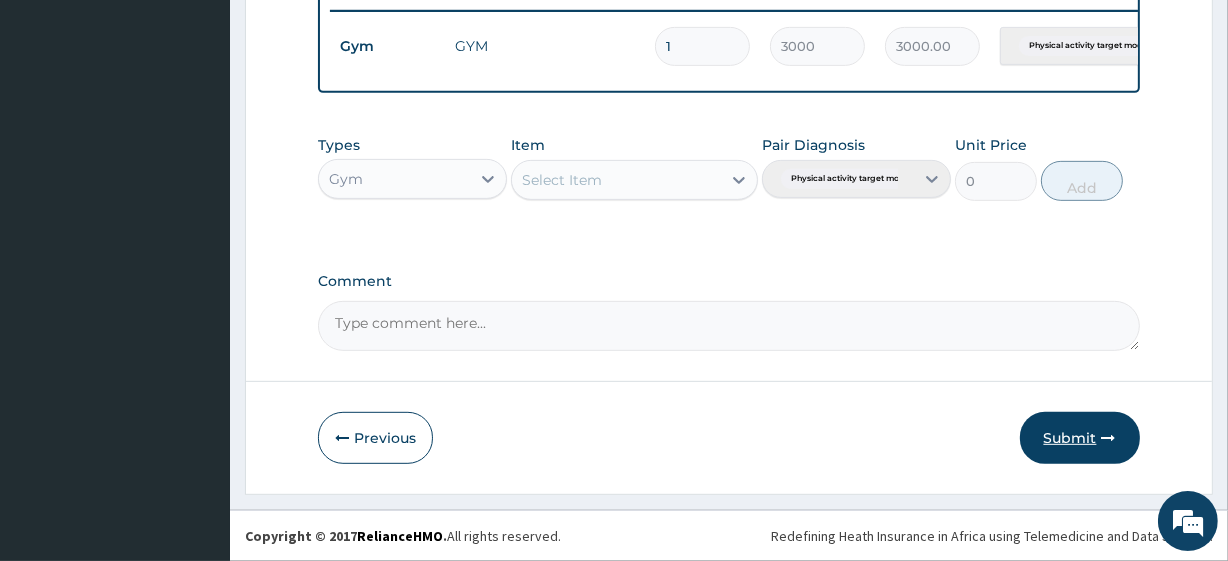 click on "Submit" at bounding box center [1080, 438] 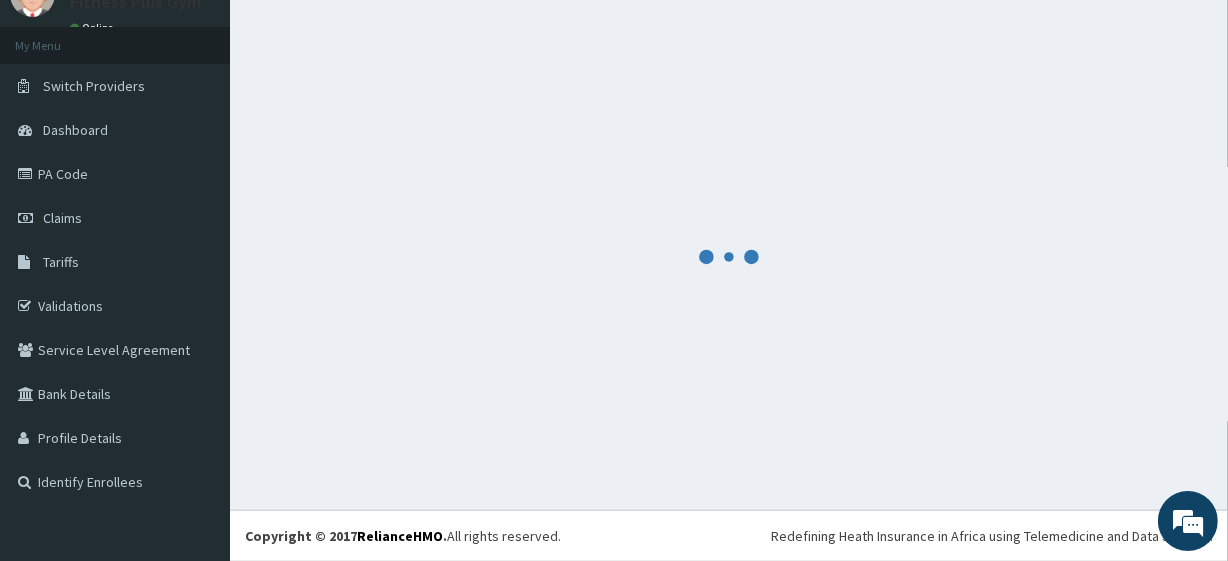 scroll, scrollTop: 798, scrollLeft: 0, axis: vertical 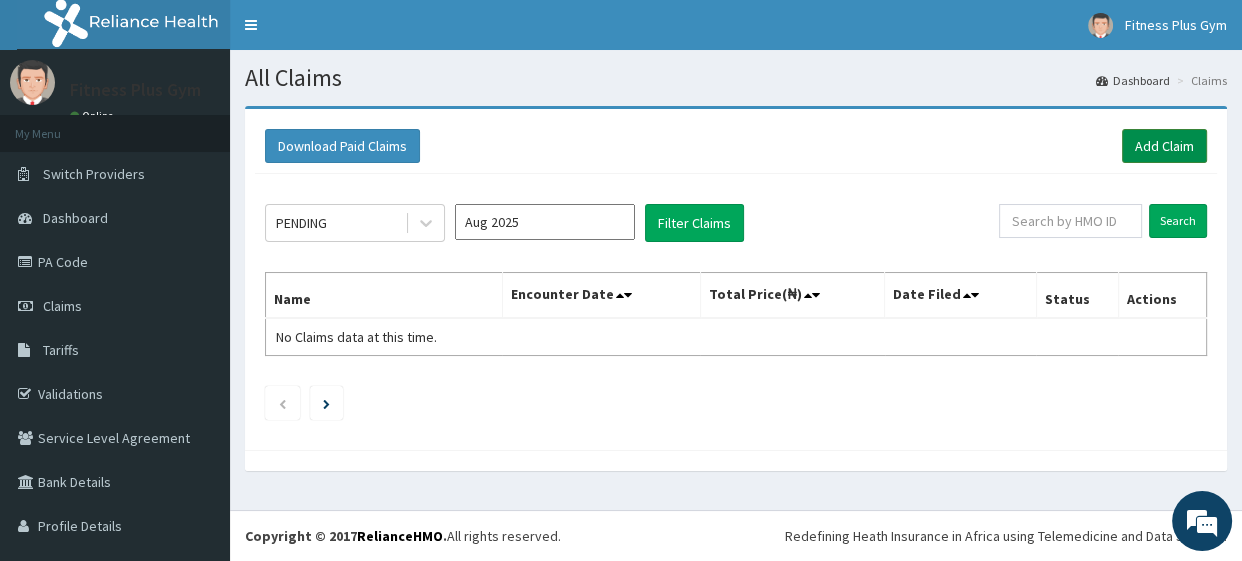 click on "Add Claim" at bounding box center [1164, 146] 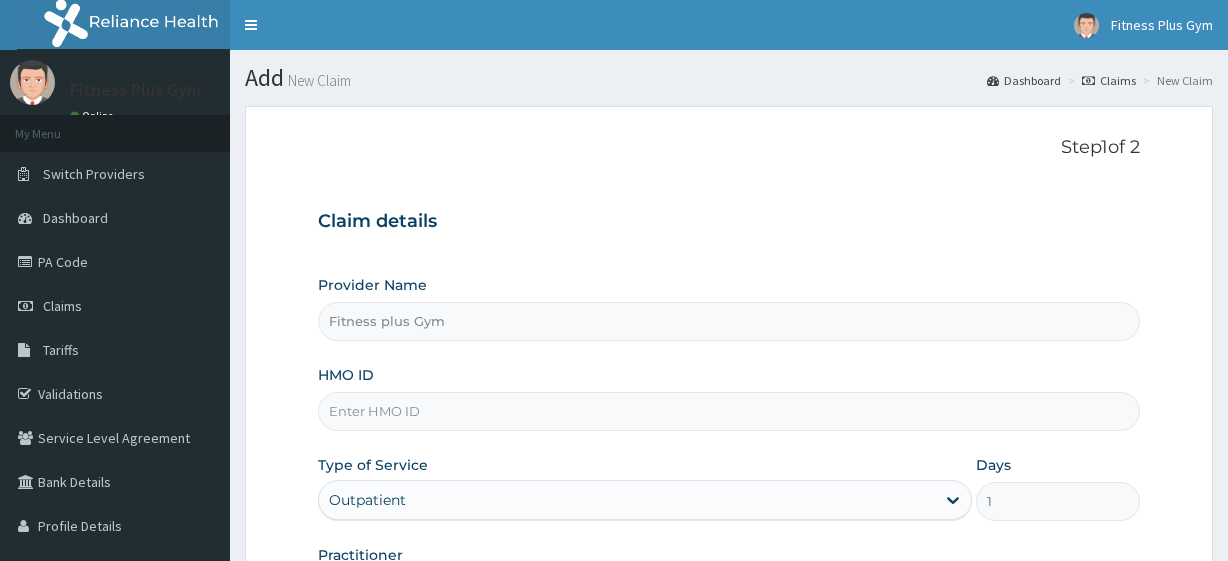 scroll, scrollTop: 181, scrollLeft: 0, axis: vertical 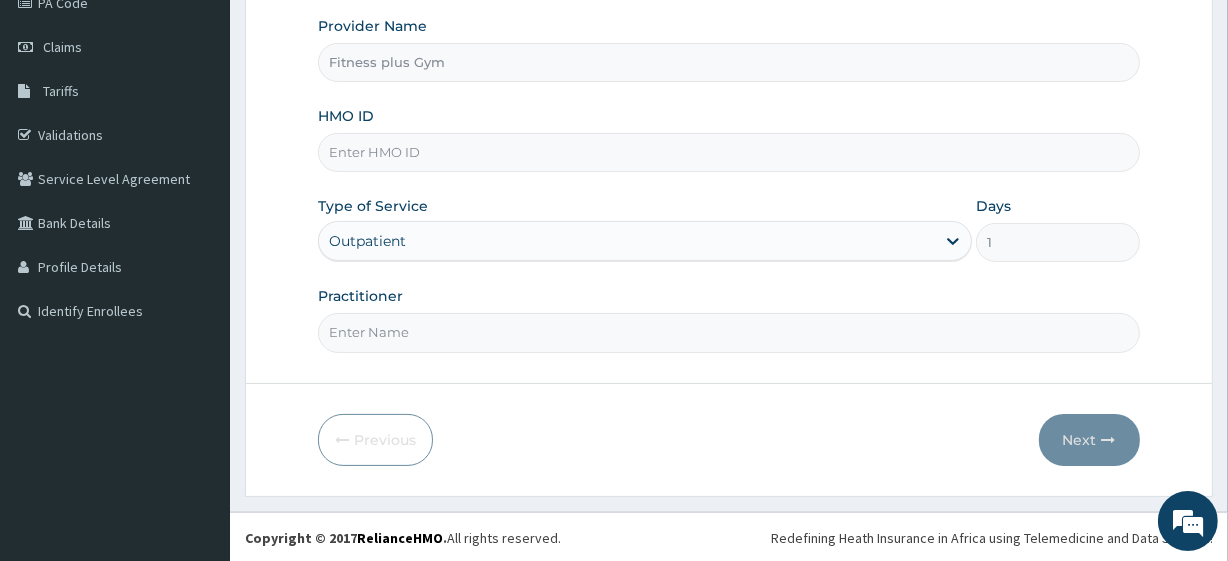 click on "HMO ID" at bounding box center [728, 152] 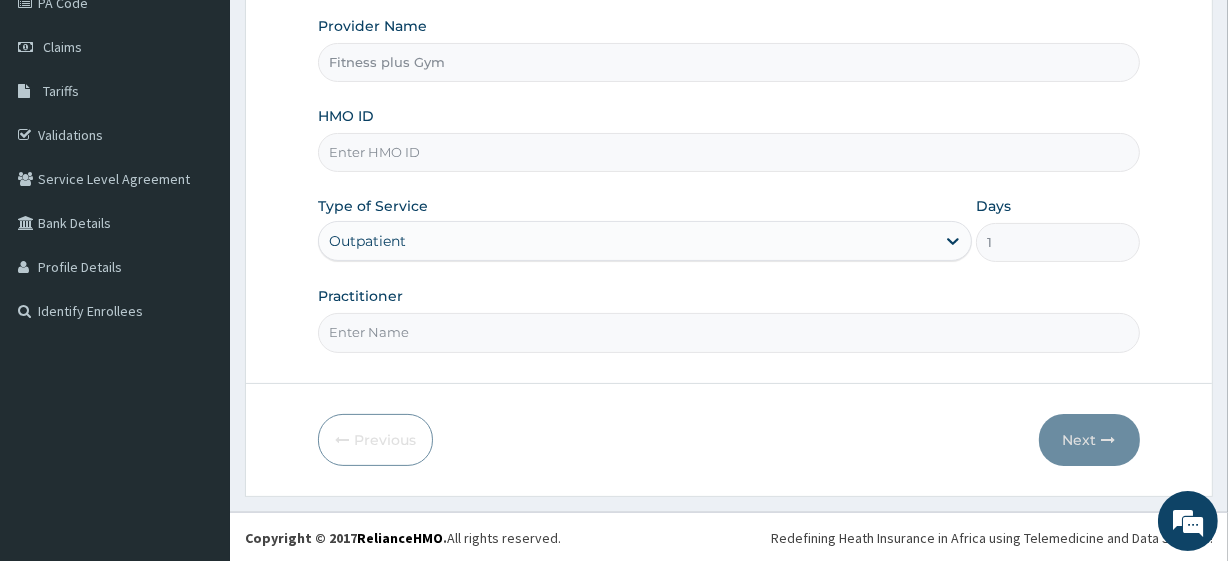 scroll, scrollTop: 0, scrollLeft: 0, axis: both 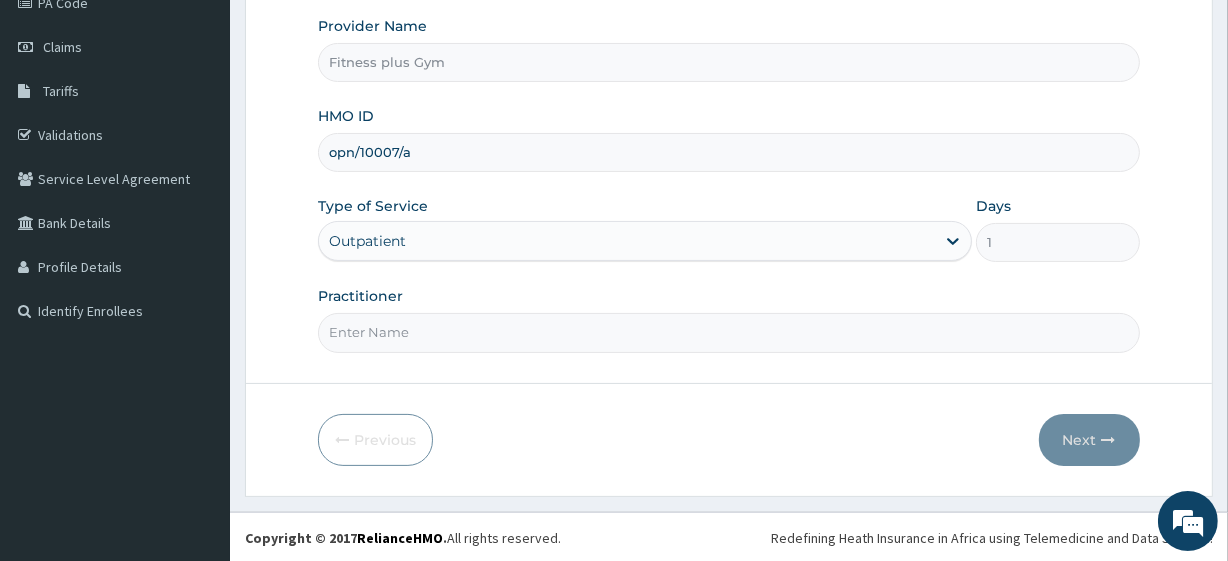 type on "opn/10007/a" 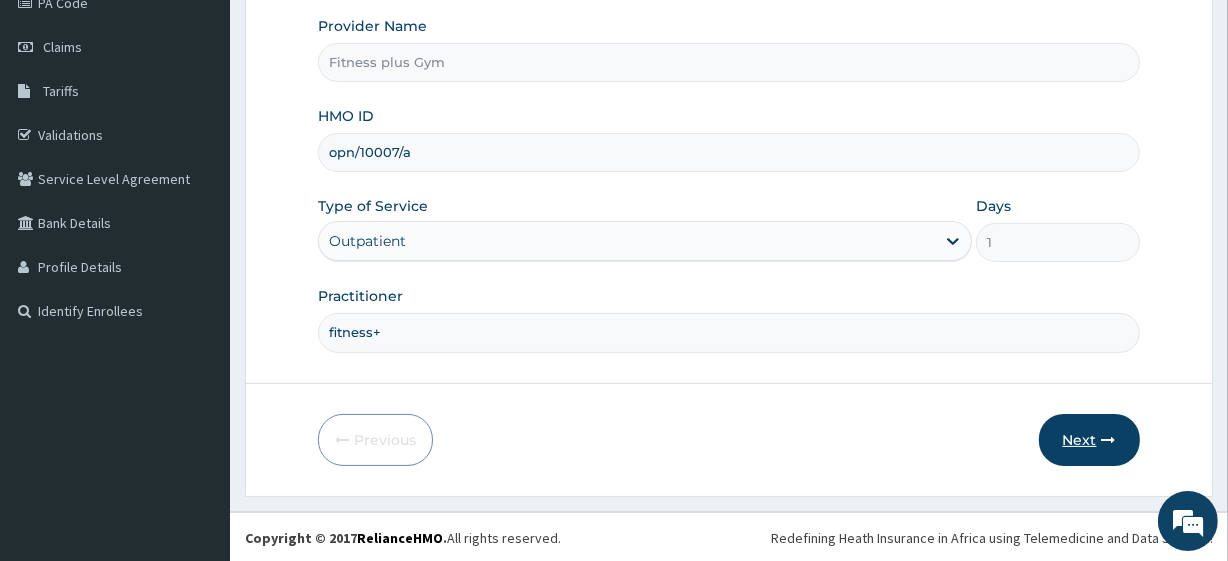 type on "fitness+" 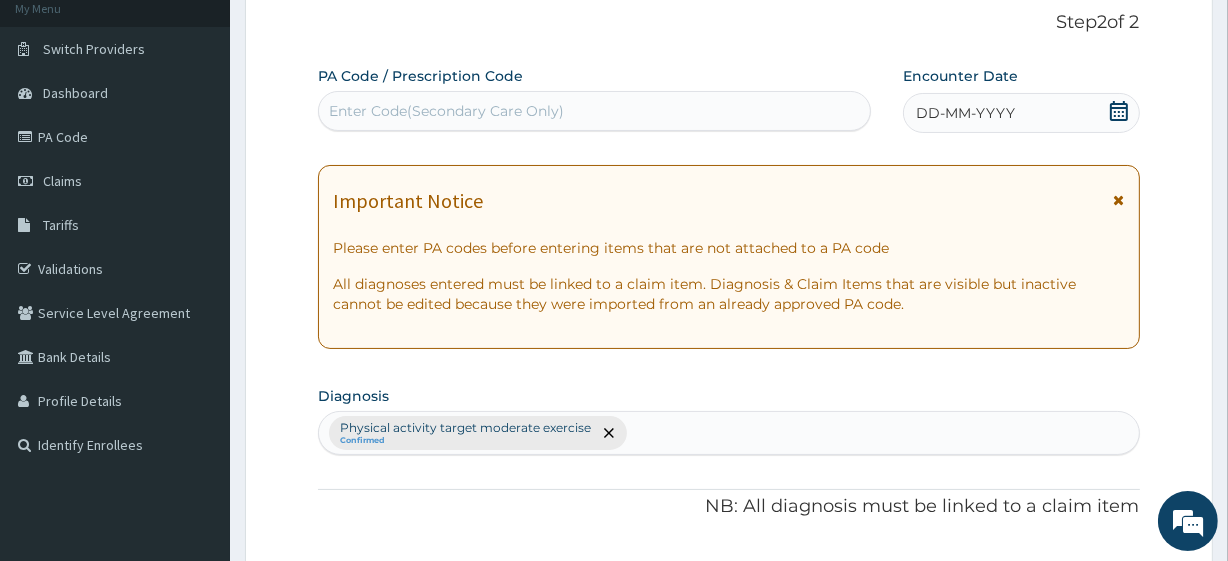 scroll, scrollTop: 0, scrollLeft: 0, axis: both 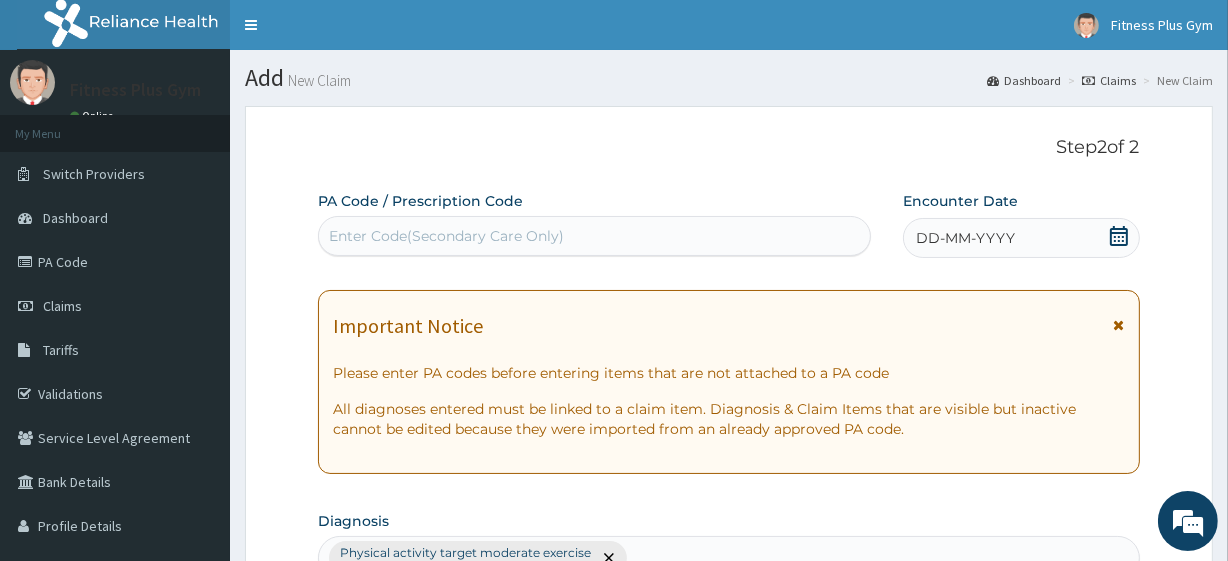 click on "Enter Code(Secondary Care Only)" at bounding box center (446, 236) 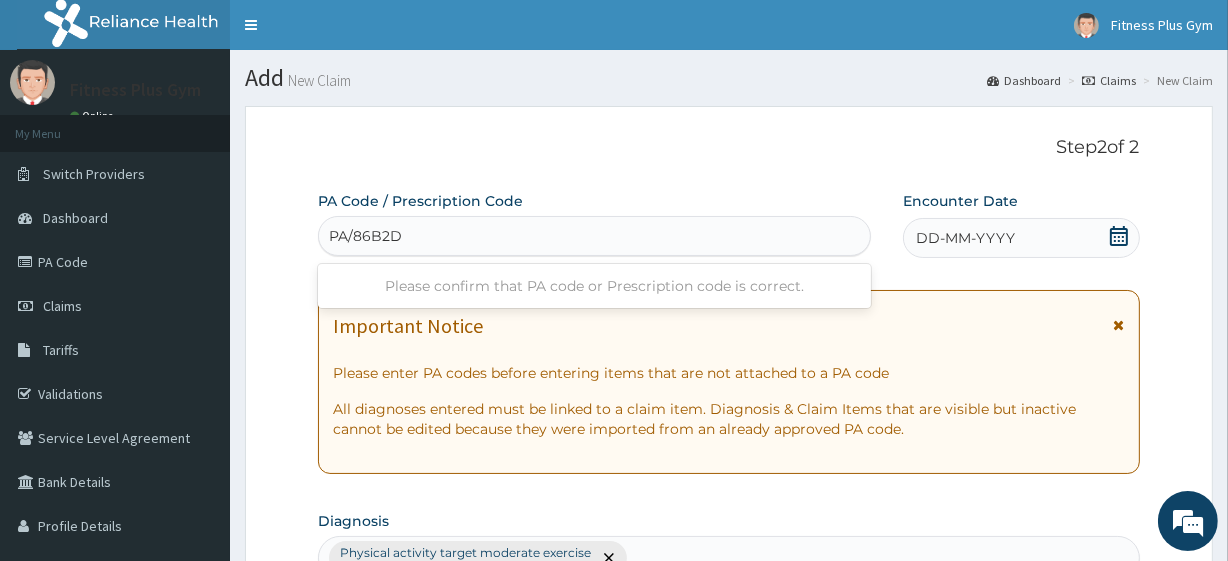 type on "PA/86B2D8" 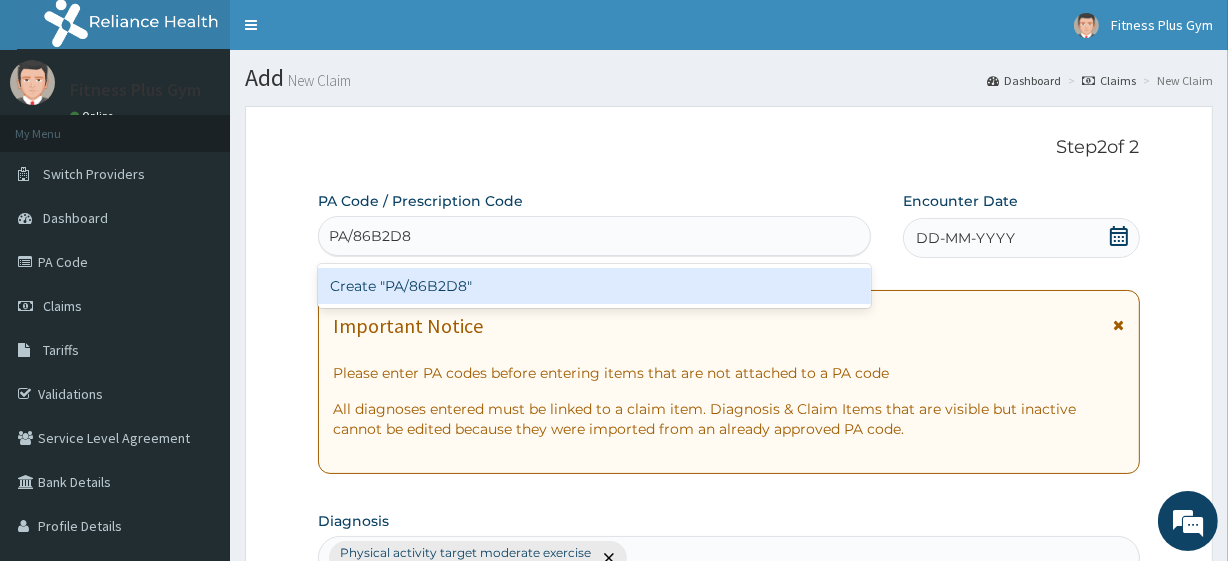 click on "Create "PA/86B2D8"" at bounding box center [594, 286] 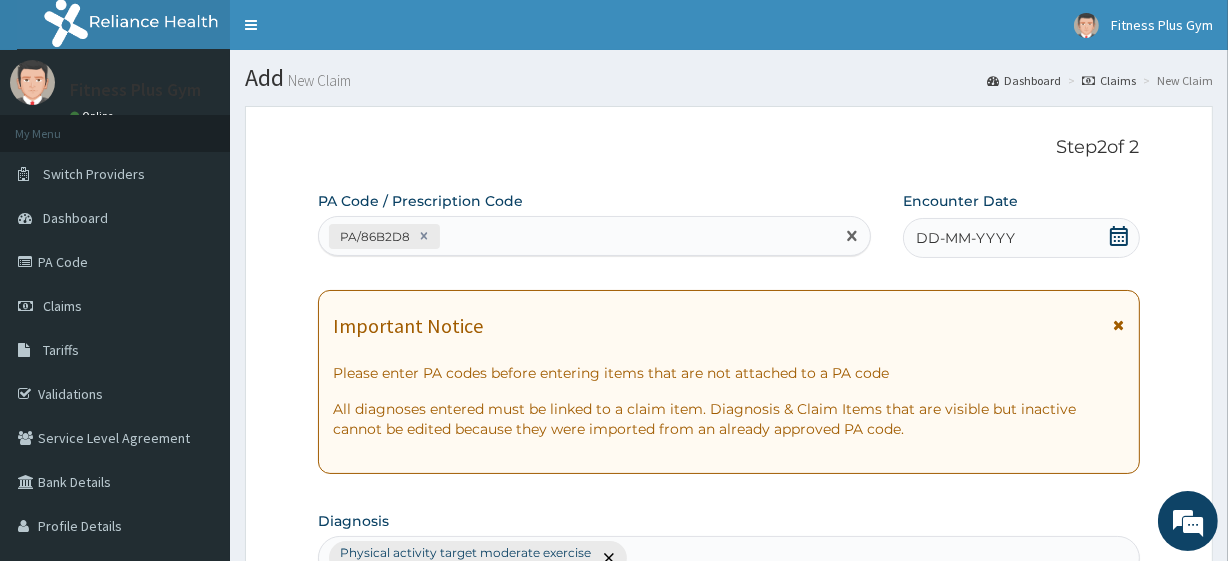 click 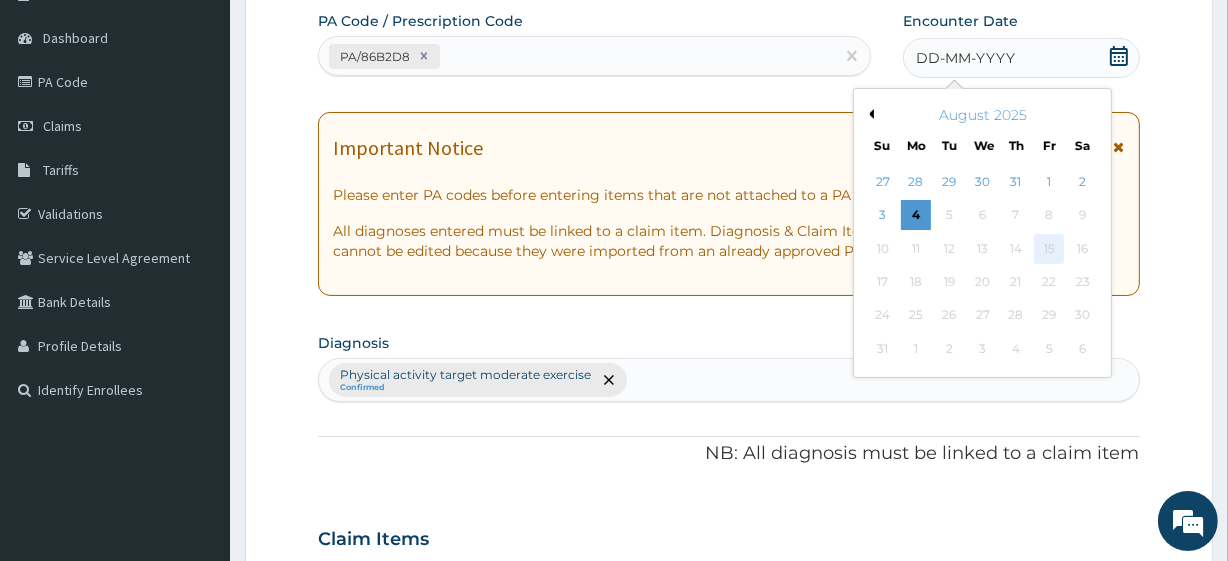 scroll, scrollTop: 181, scrollLeft: 0, axis: vertical 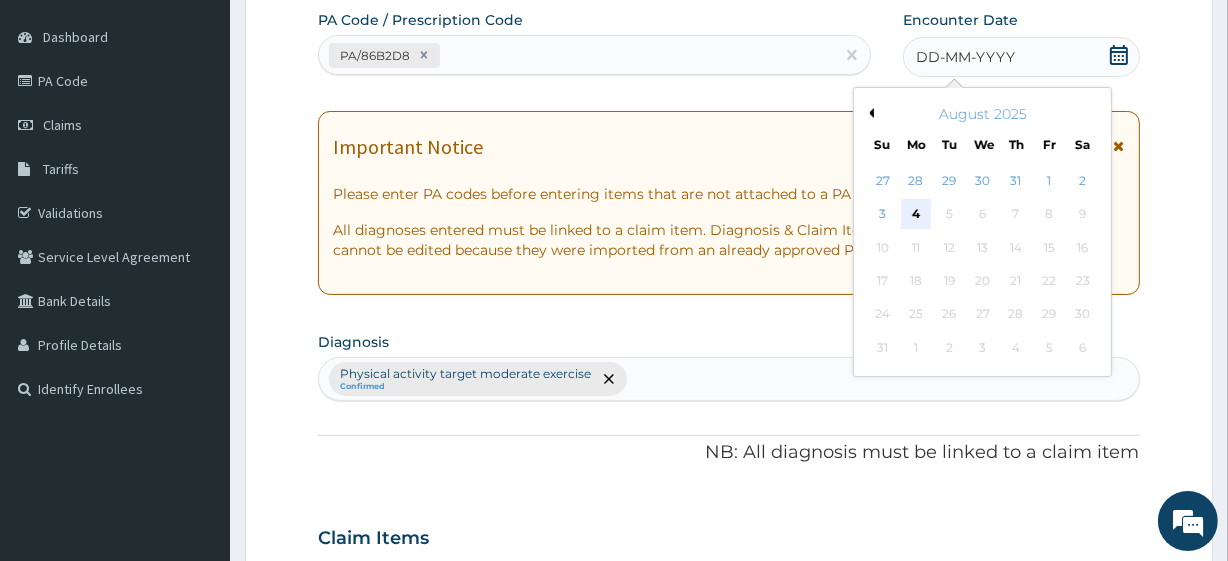 click on "4" at bounding box center (916, 215) 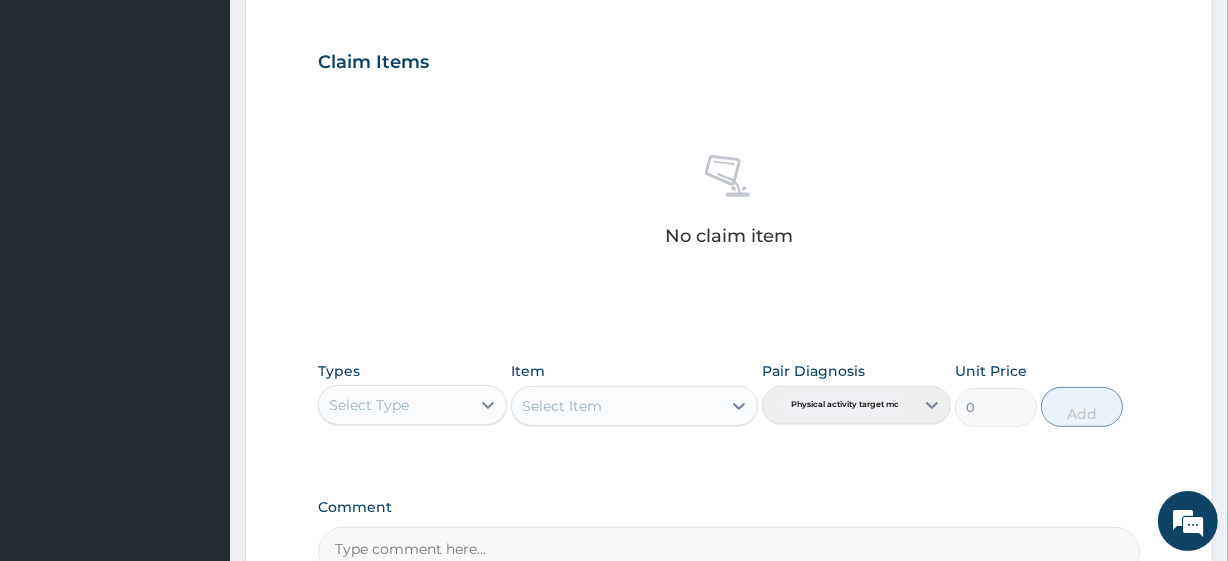 scroll, scrollTop: 880, scrollLeft: 0, axis: vertical 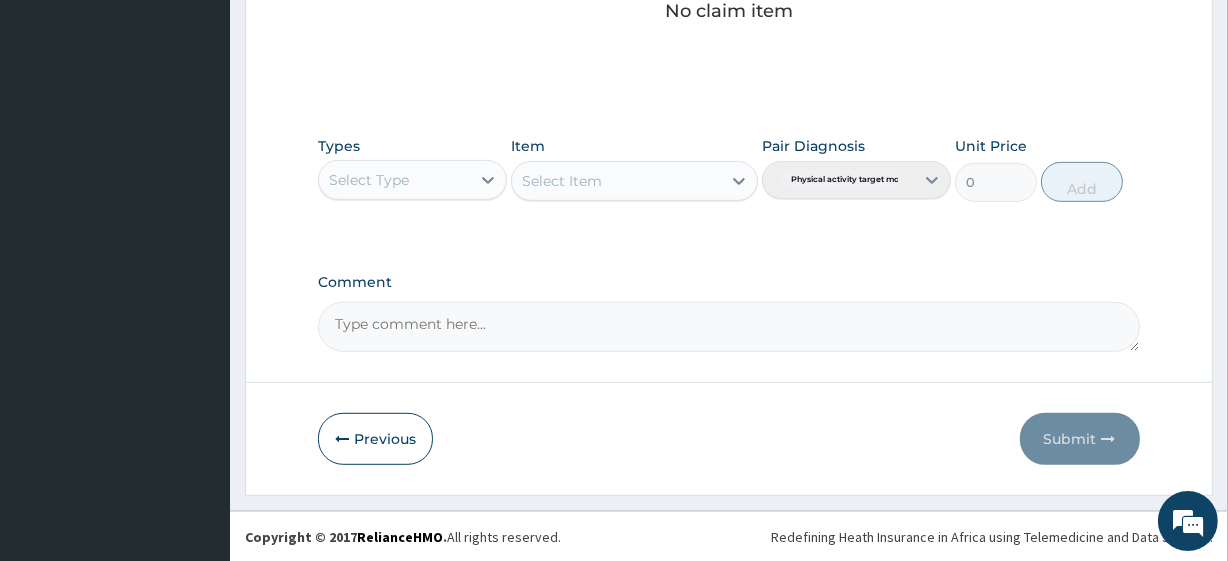click on "Select Type" at bounding box center [369, 180] 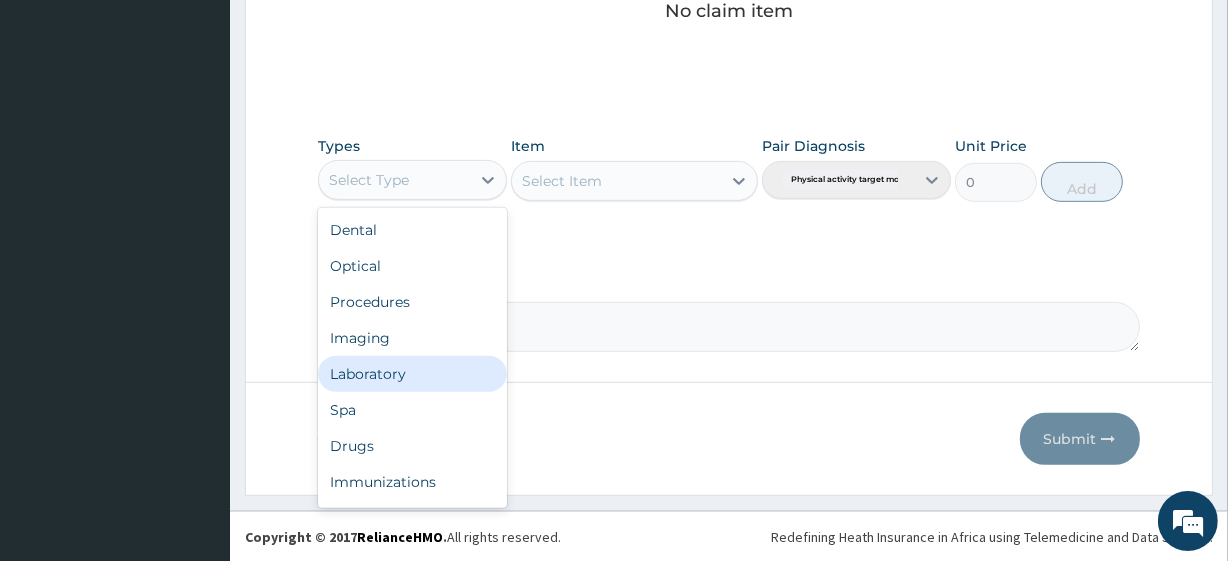 scroll, scrollTop: 68, scrollLeft: 0, axis: vertical 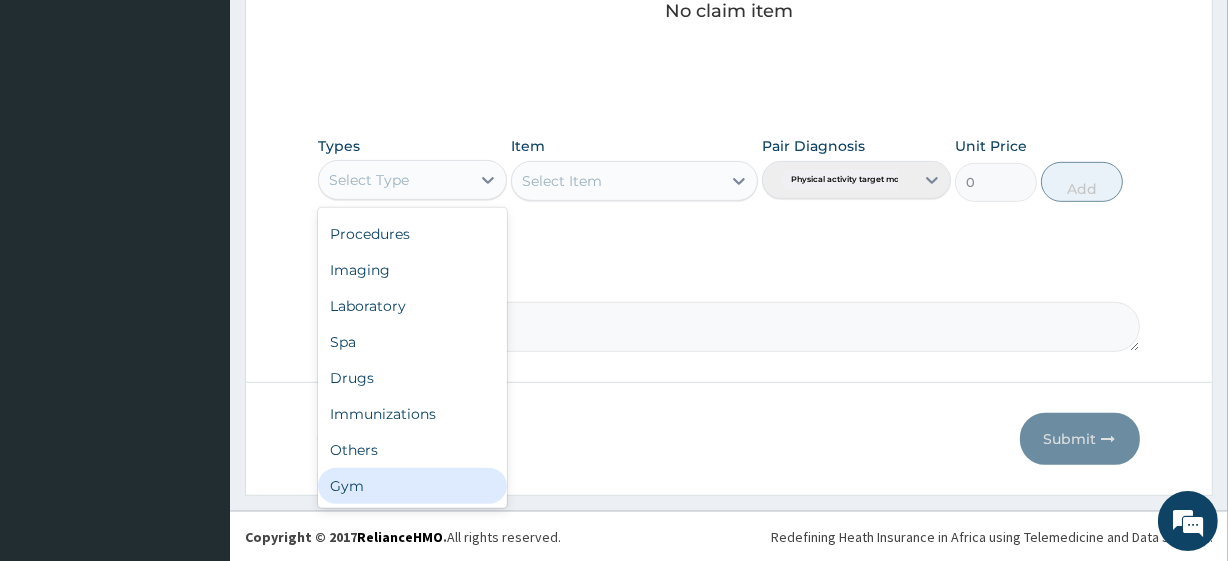 click on "Gym" at bounding box center (412, 486) 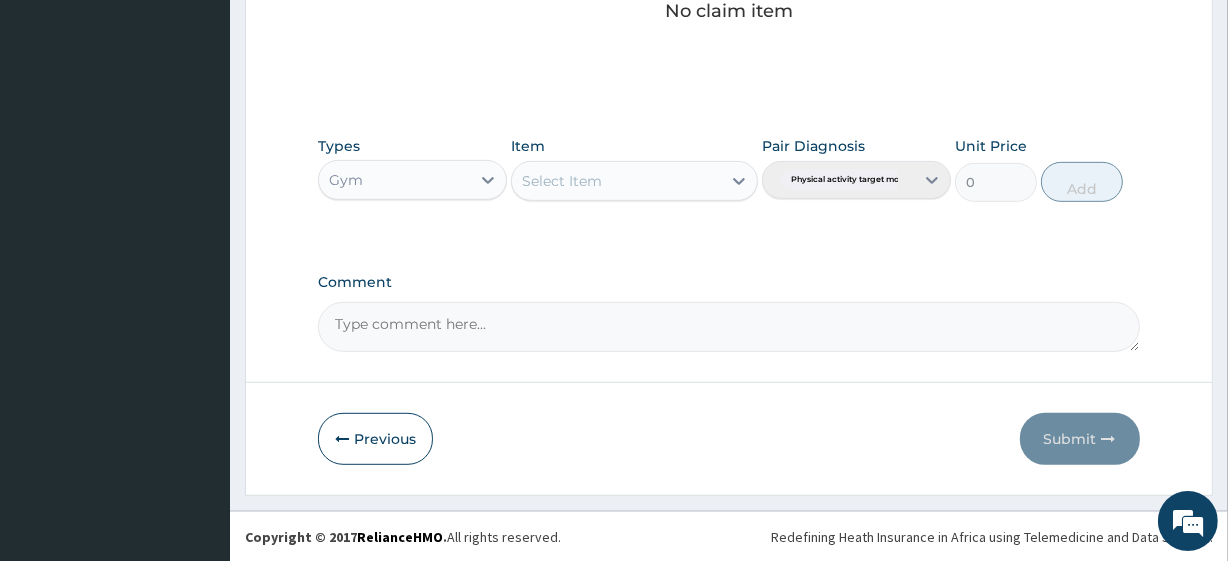 click on "Select Item" at bounding box center [616, 181] 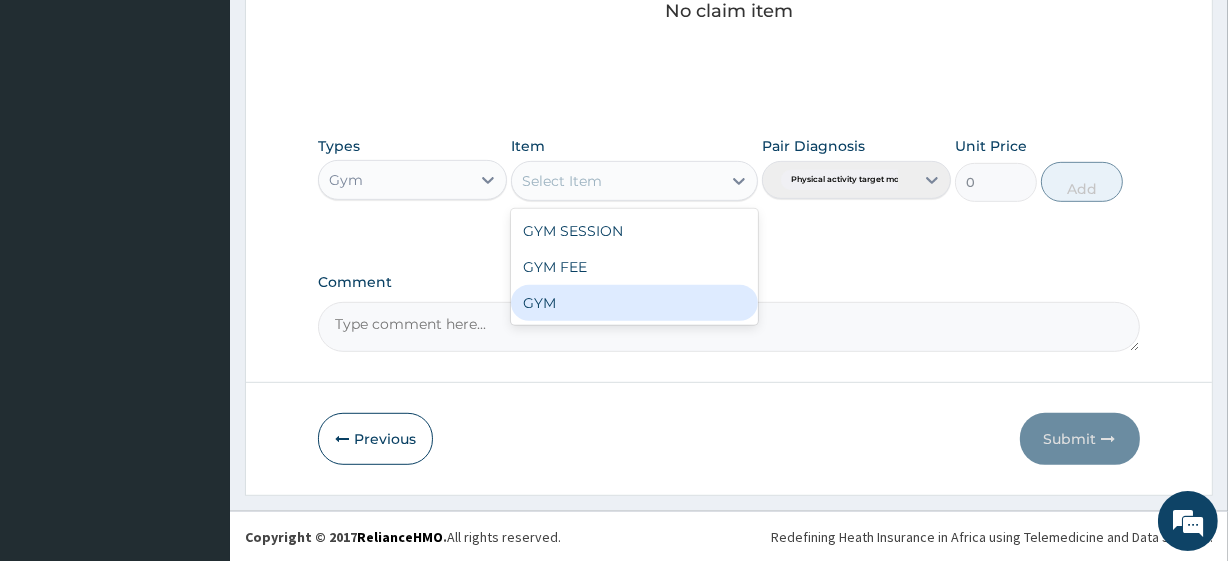 click on "GYM" at bounding box center (634, 303) 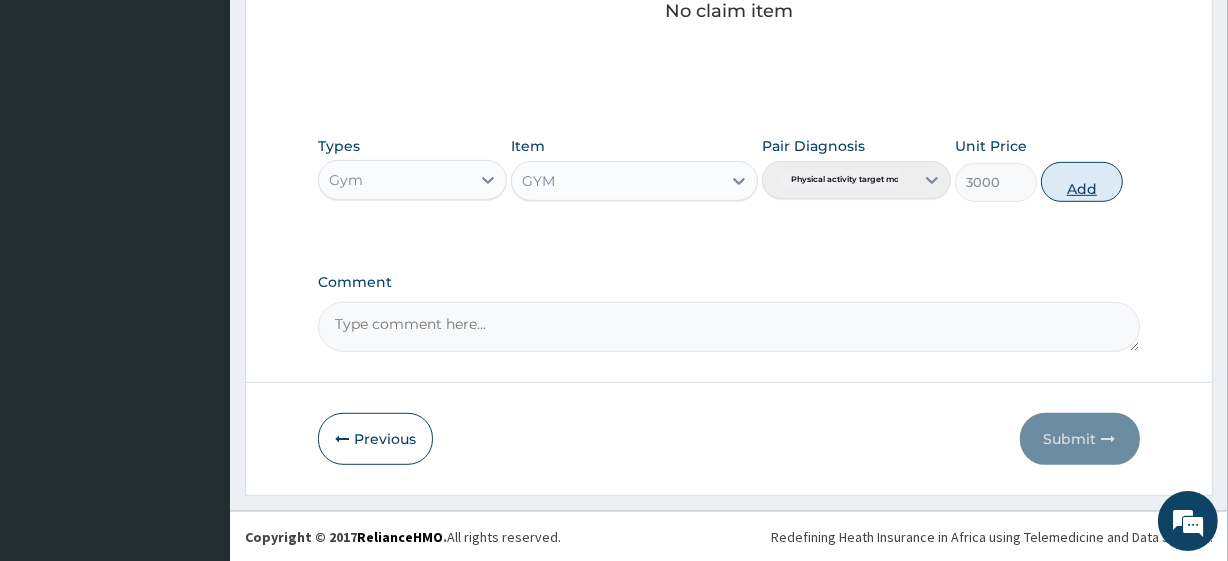click on "Add" at bounding box center (1082, 182) 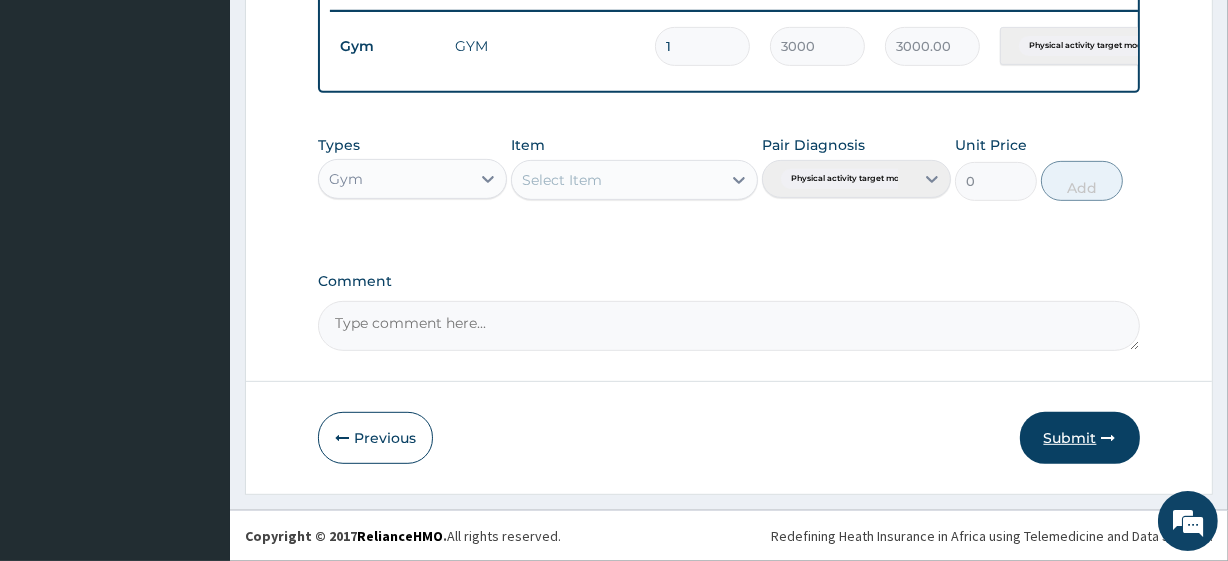 scroll, scrollTop: 798, scrollLeft: 0, axis: vertical 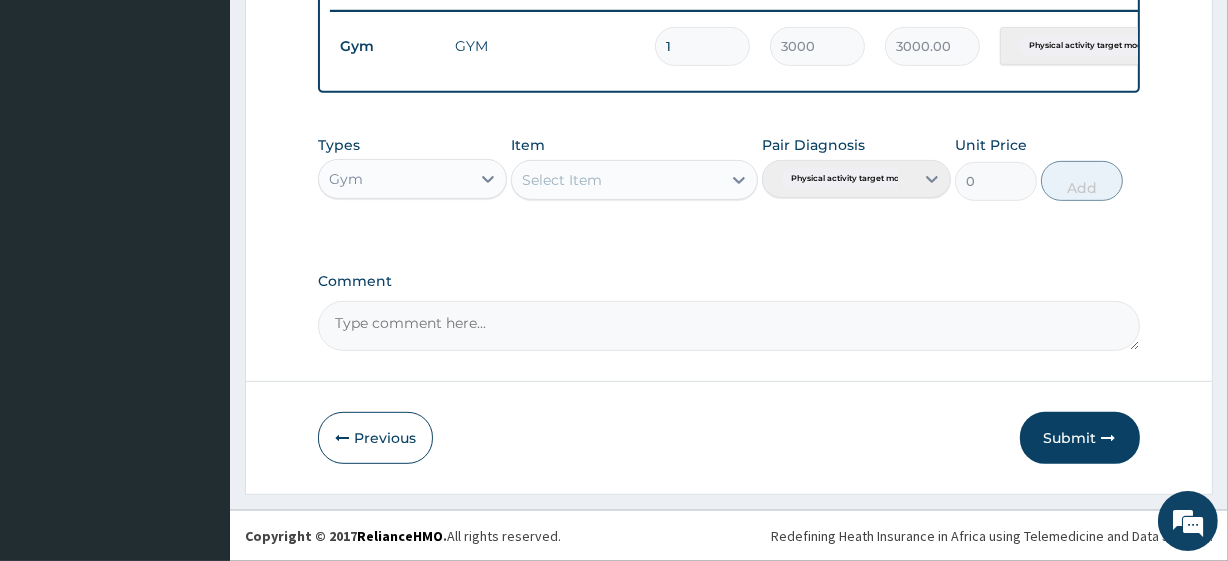 drag, startPoint x: 1053, startPoint y: 436, endPoint x: 900, endPoint y: 398, distance: 157.64835 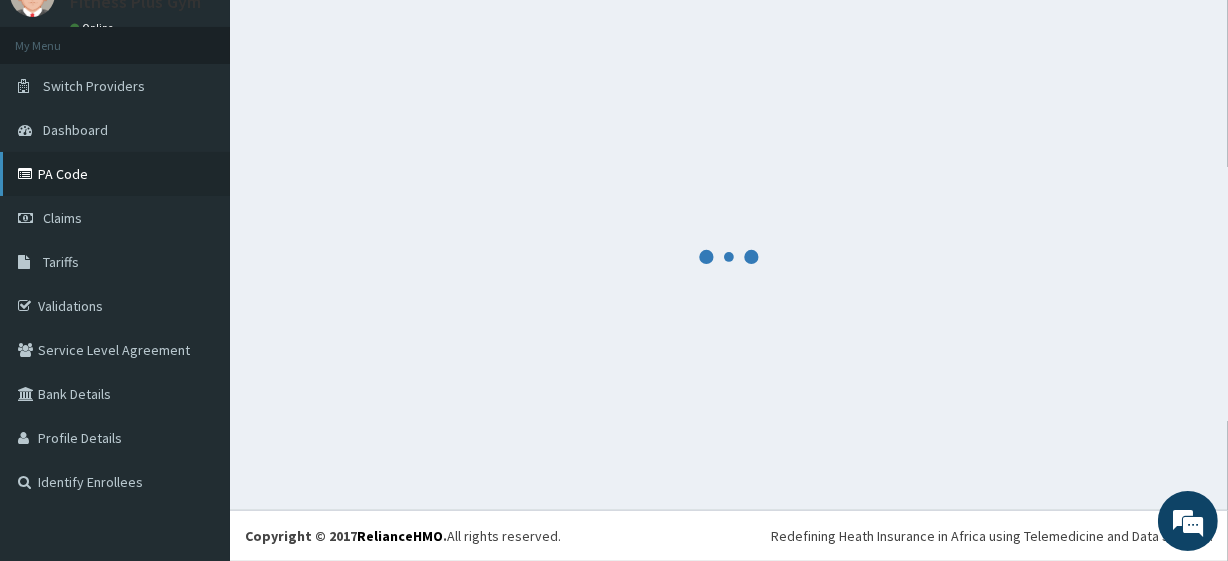 scroll, scrollTop: 798, scrollLeft: 0, axis: vertical 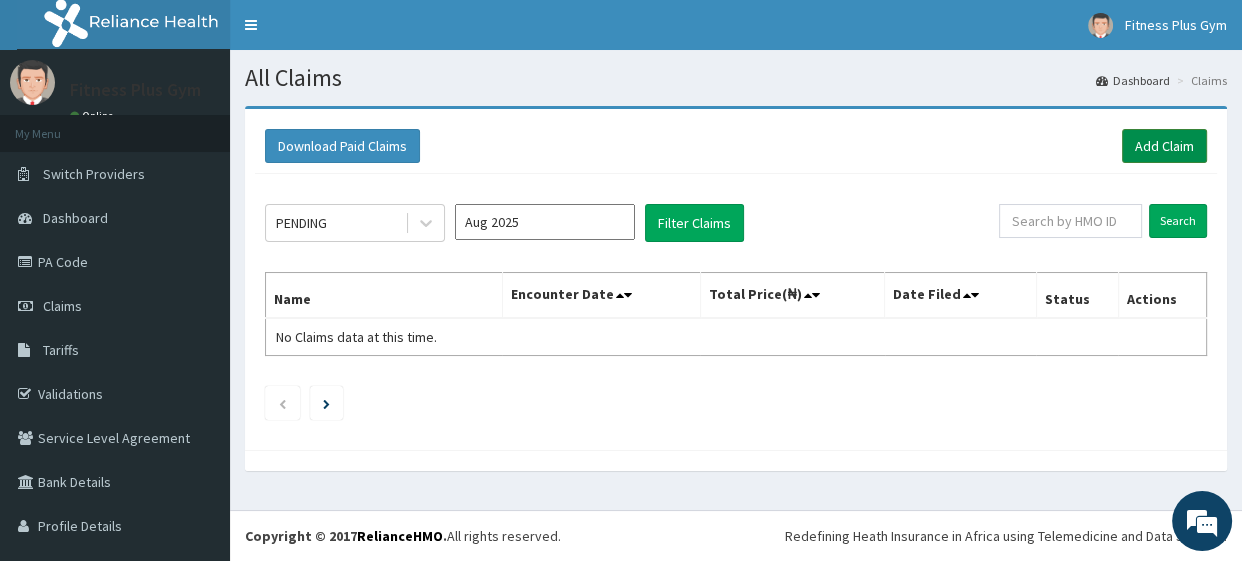 click on "Add Claim" at bounding box center [1164, 146] 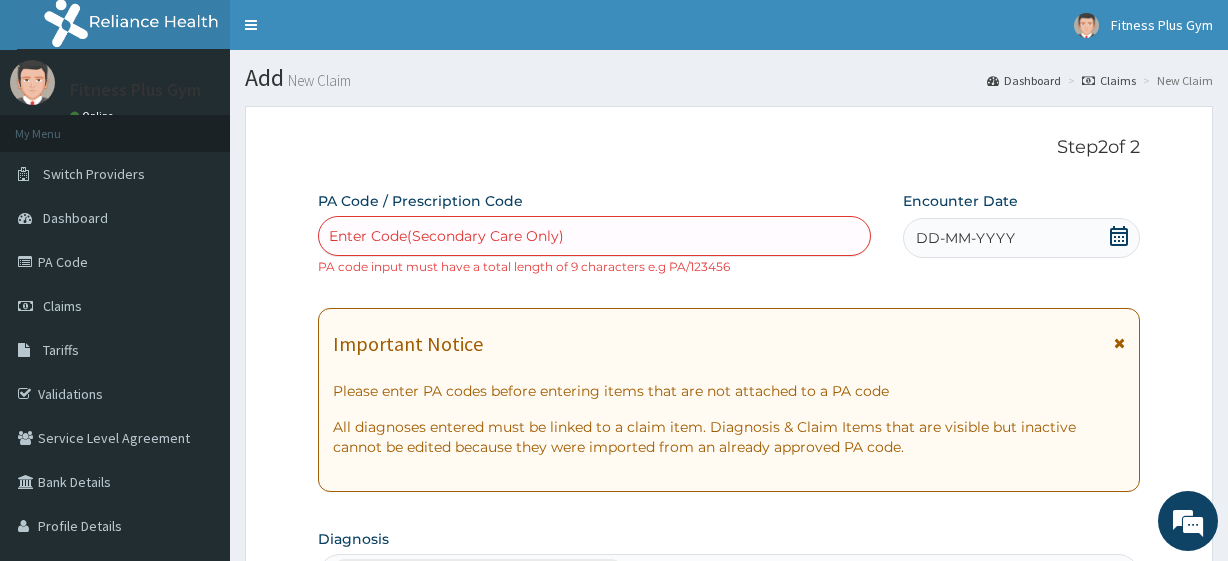 scroll, scrollTop: 0, scrollLeft: 0, axis: both 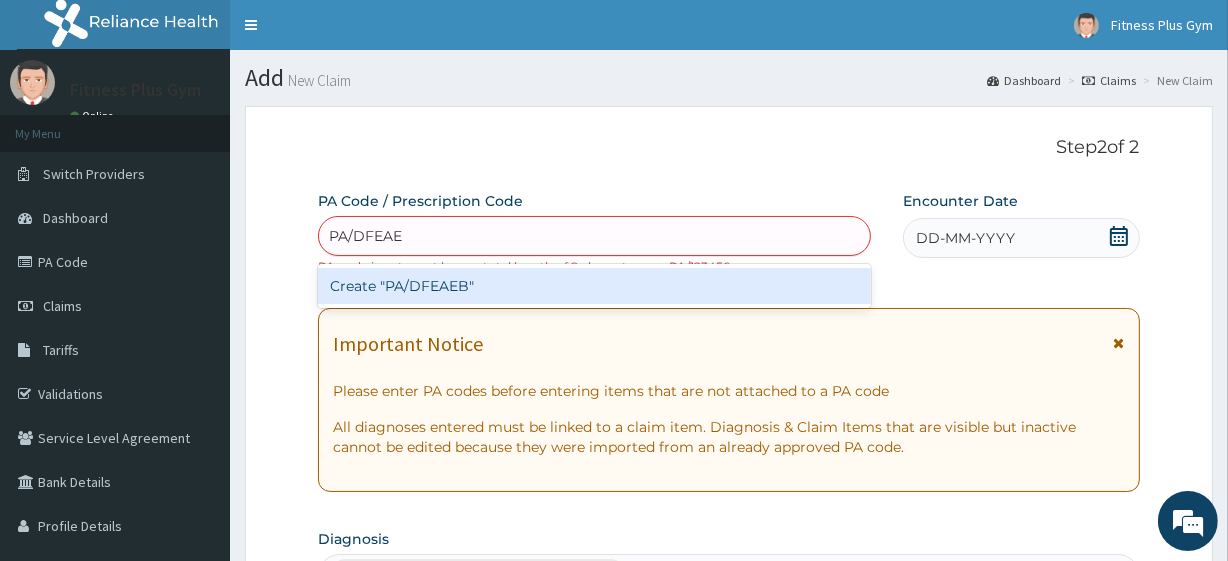 type on "PA/DFEAEB" 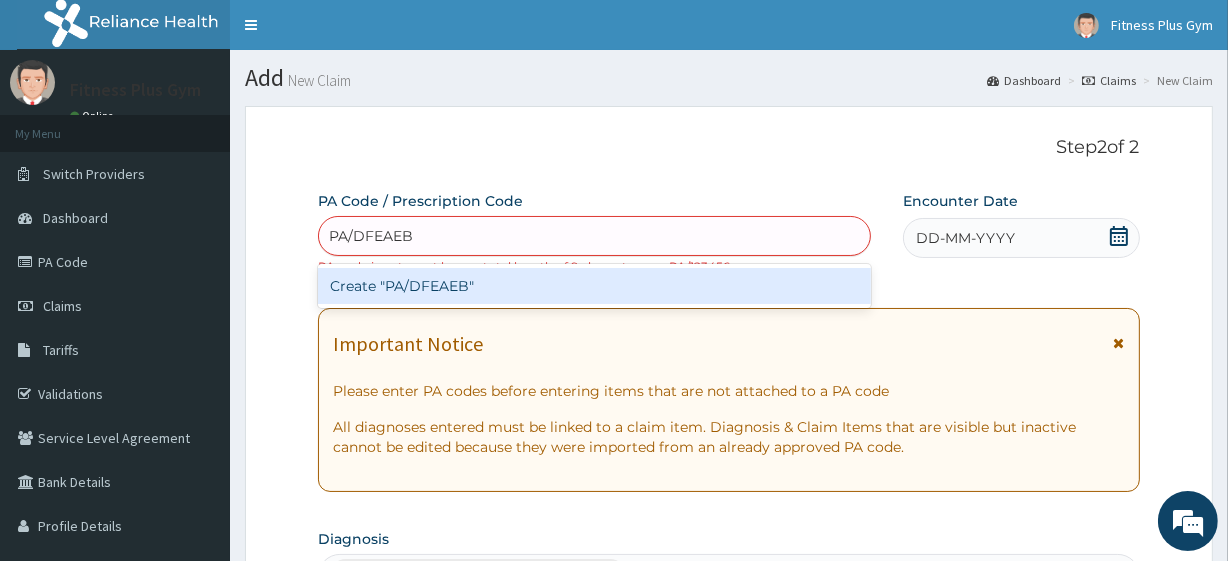 click on "Create "PA/DFEAEB"" at bounding box center (594, 286) 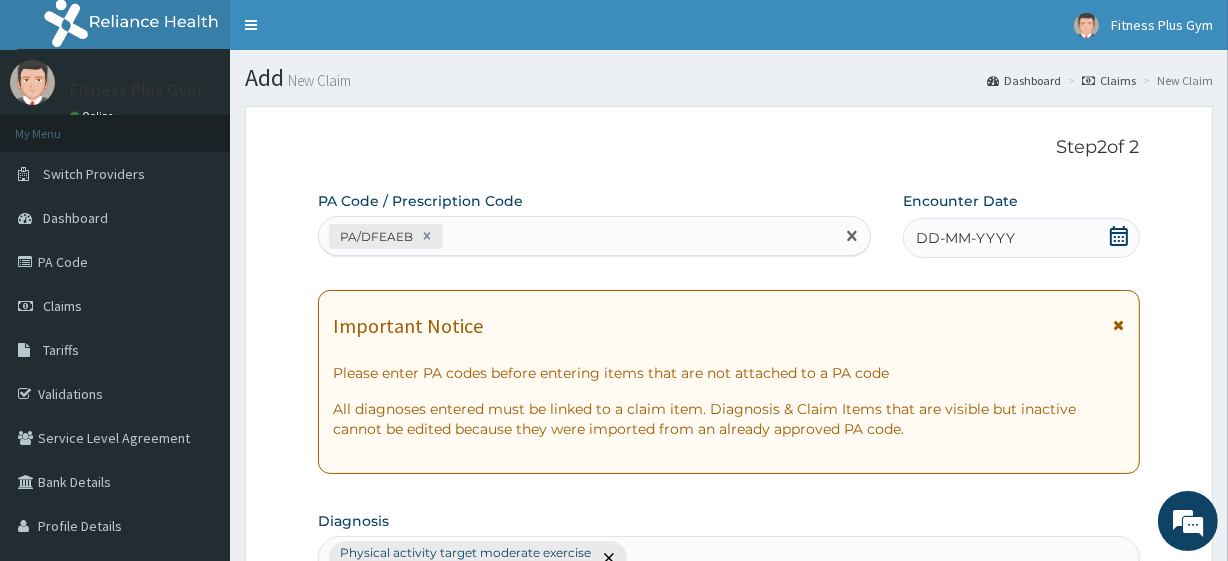 click 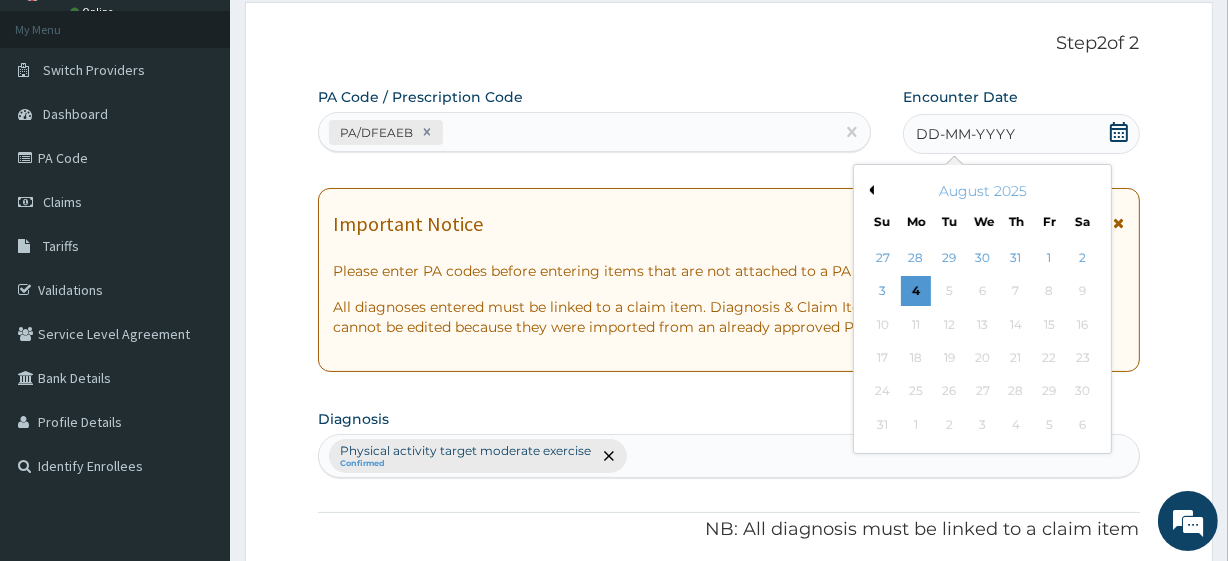 scroll, scrollTop: 181, scrollLeft: 0, axis: vertical 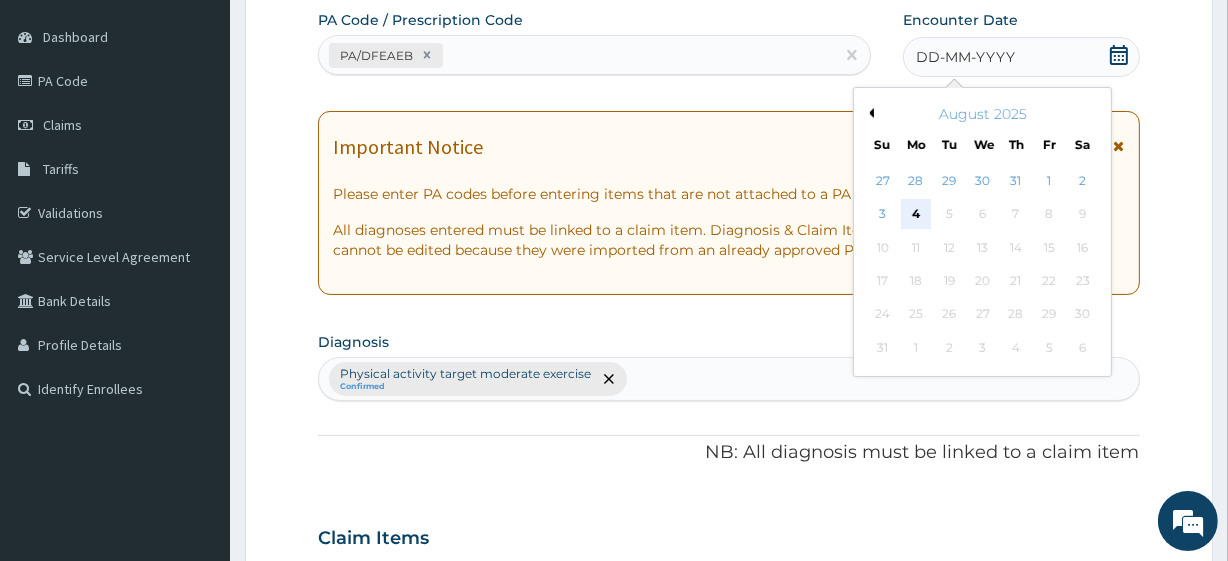 click on "4" at bounding box center (916, 215) 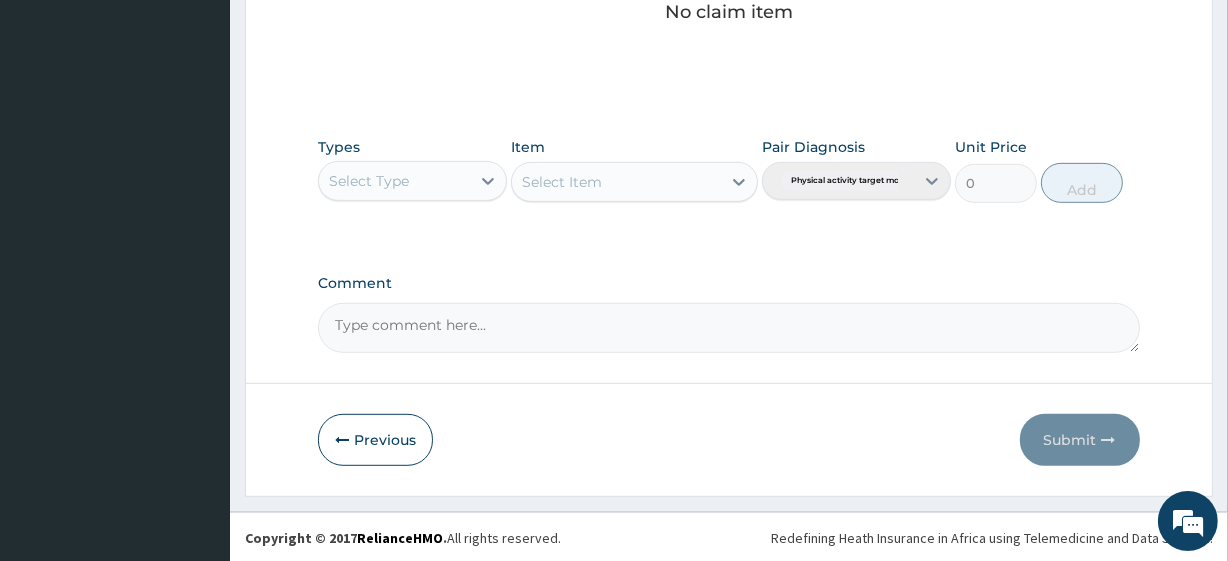 scroll, scrollTop: 880, scrollLeft: 0, axis: vertical 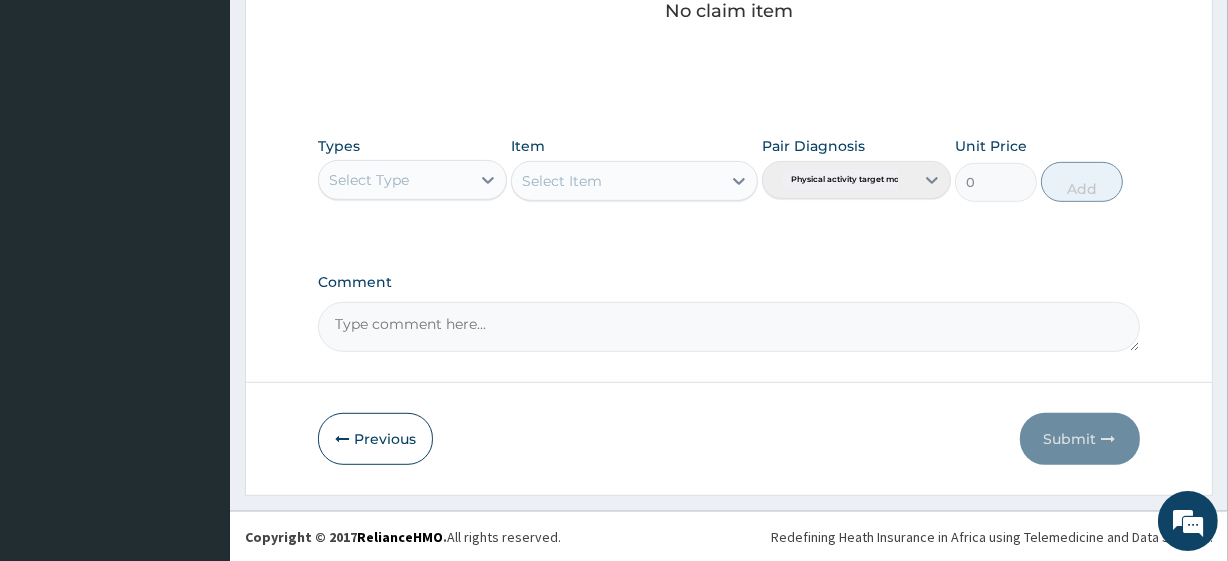 click on "Types Select Type" at bounding box center (412, 169) 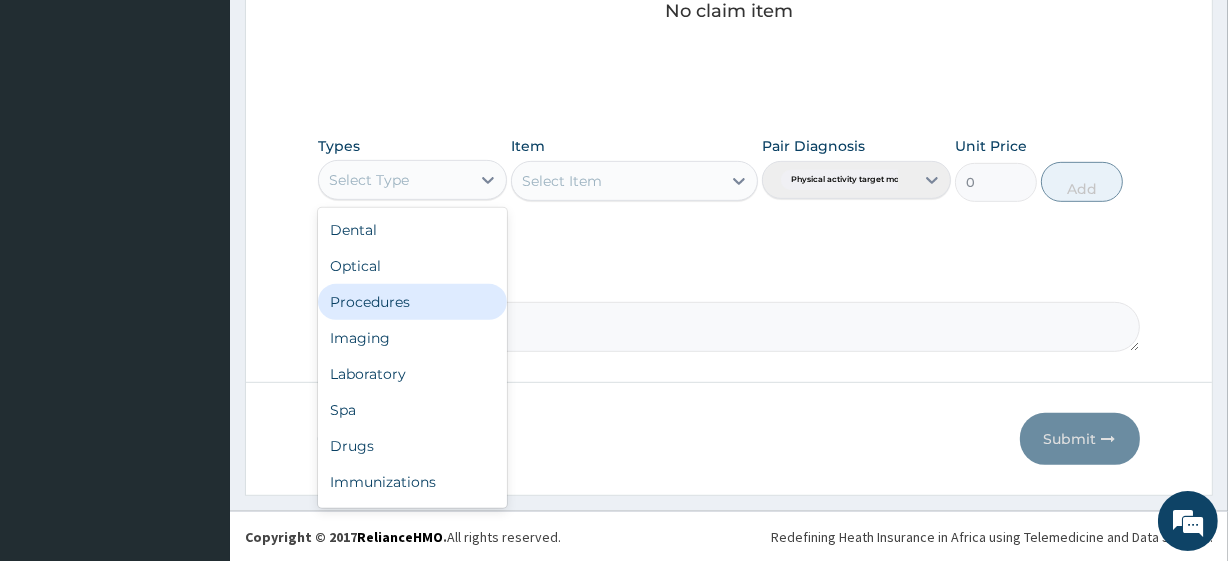 scroll, scrollTop: 68, scrollLeft: 0, axis: vertical 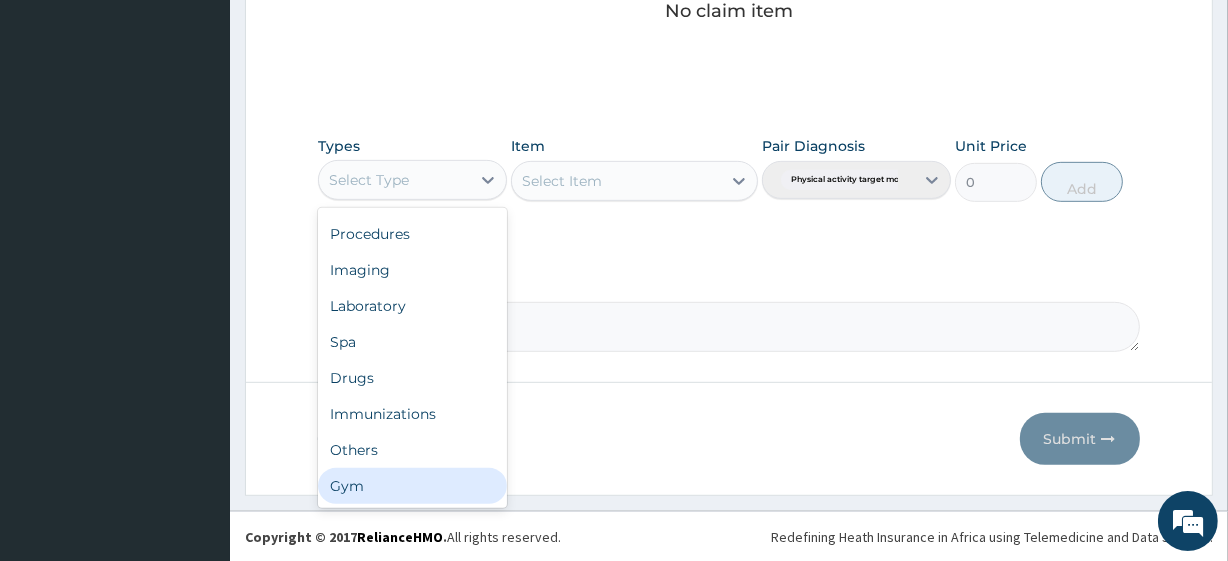 drag, startPoint x: 353, startPoint y: 485, endPoint x: 401, endPoint y: 446, distance: 61.846584 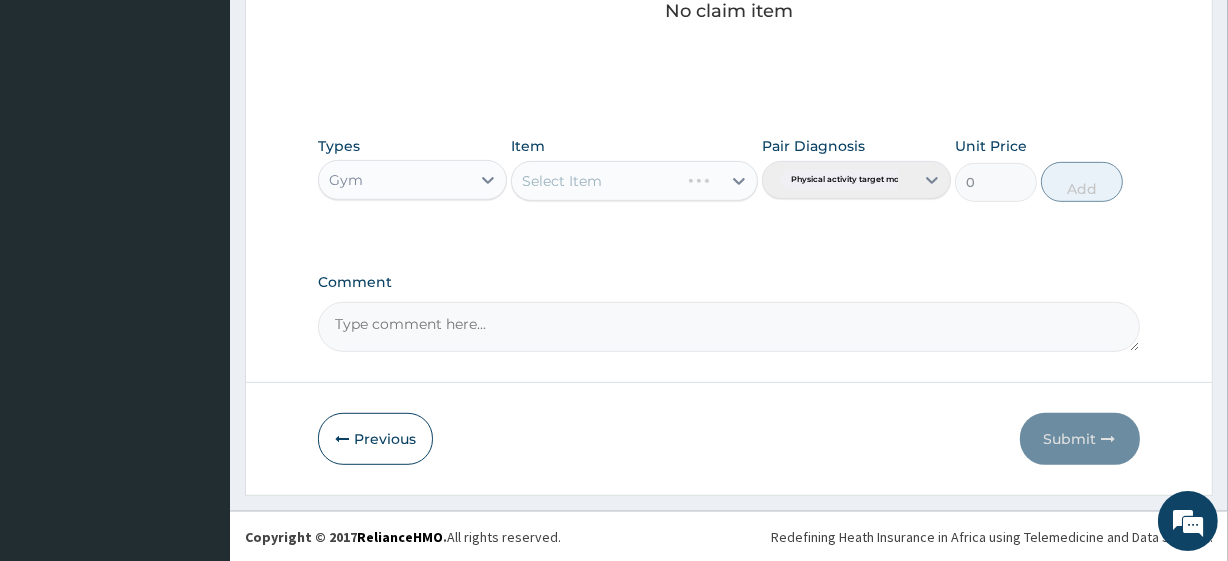 click on "Select Item" at bounding box center (634, 181) 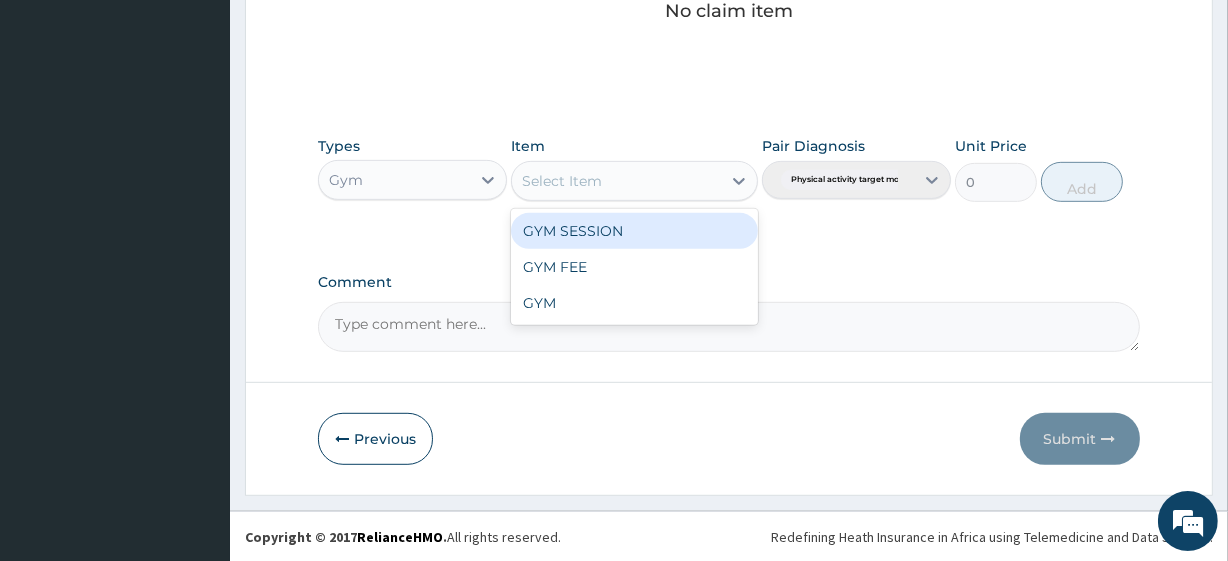 click on "Select Item" at bounding box center [616, 181] 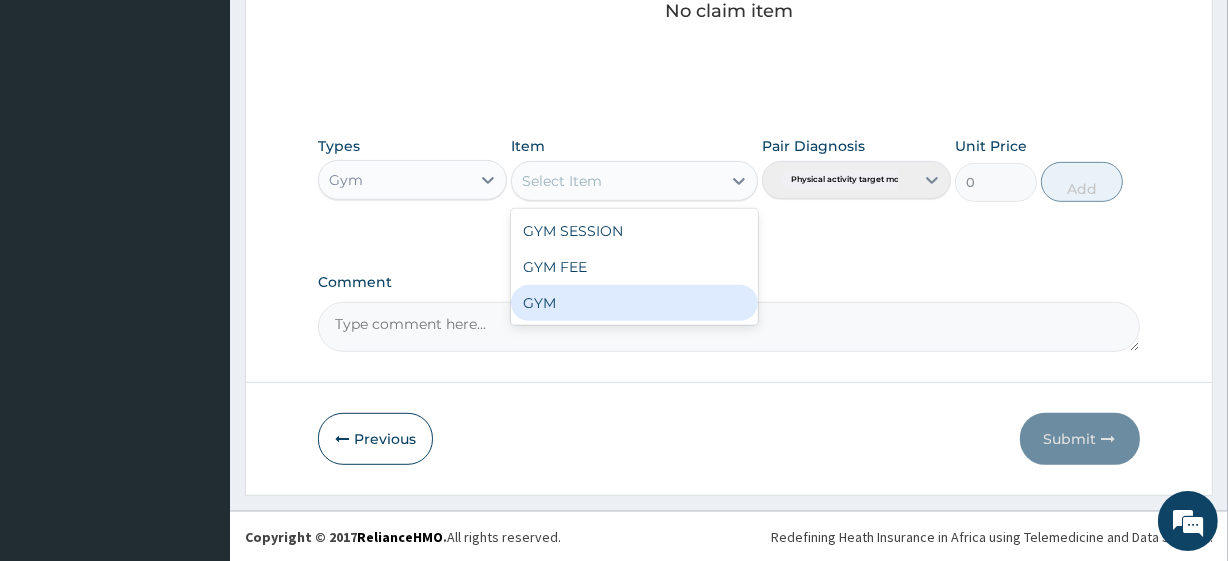 click on "GYM" at bounding box center [634, 303] 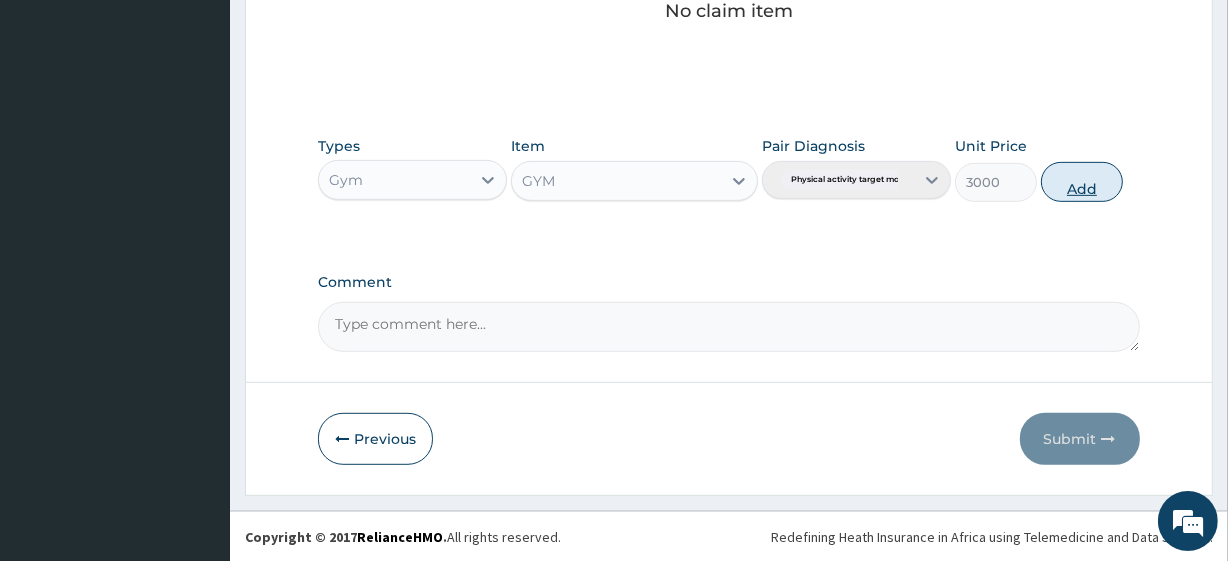 click on "Add" at bounding box center [1082, 182] 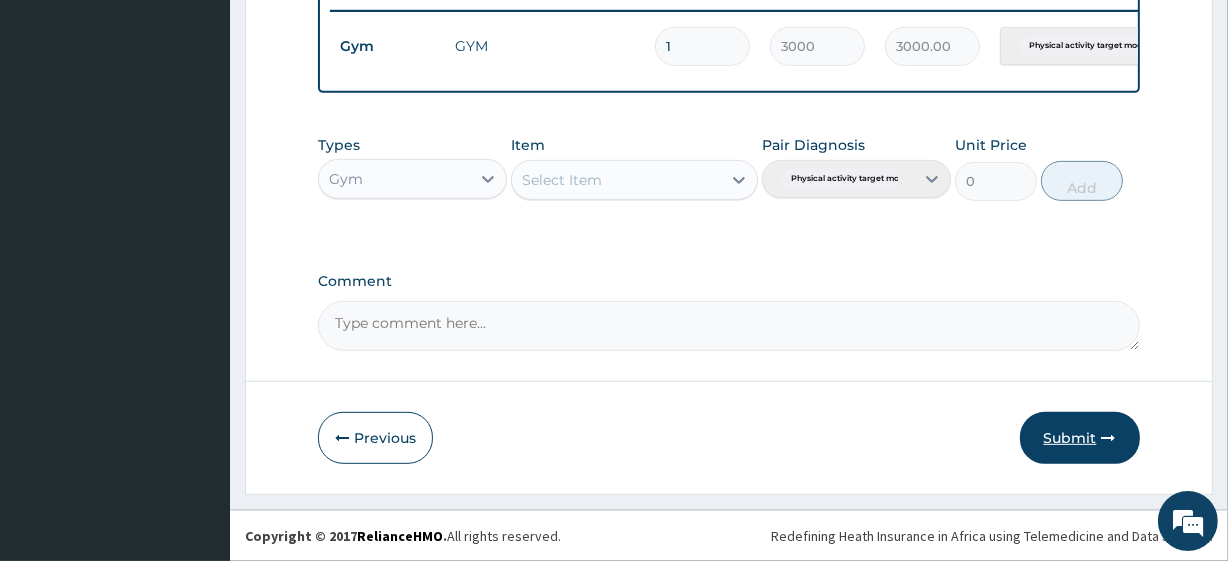 click on "Submit" at bounding box center (1080, 438) 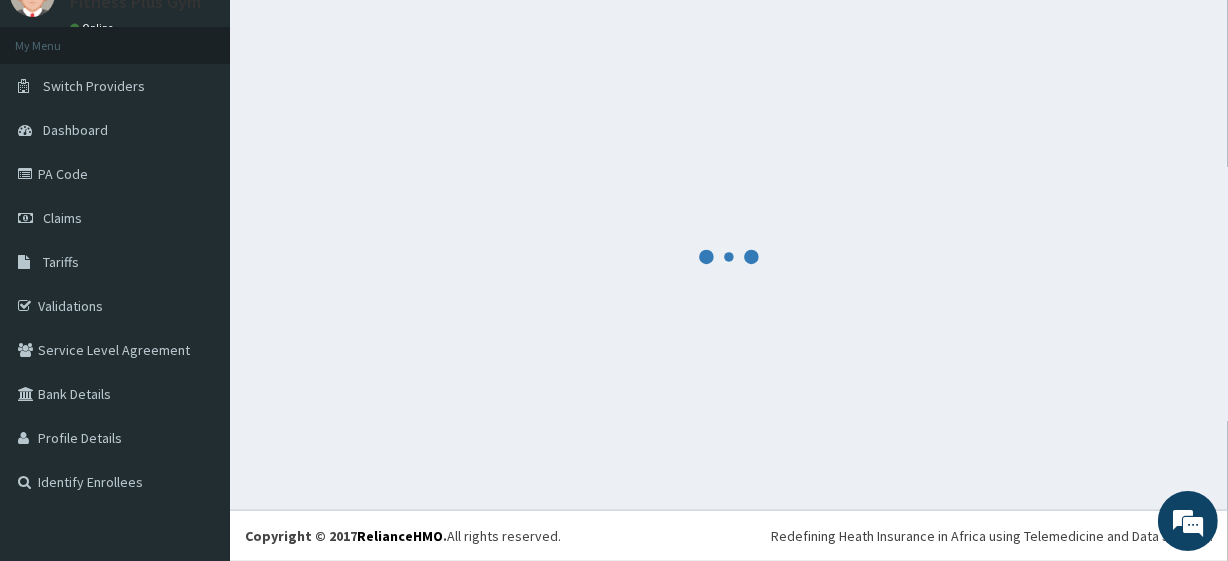 scroll, scrollTop: 798, scrollLeft: 0, axis: vertical 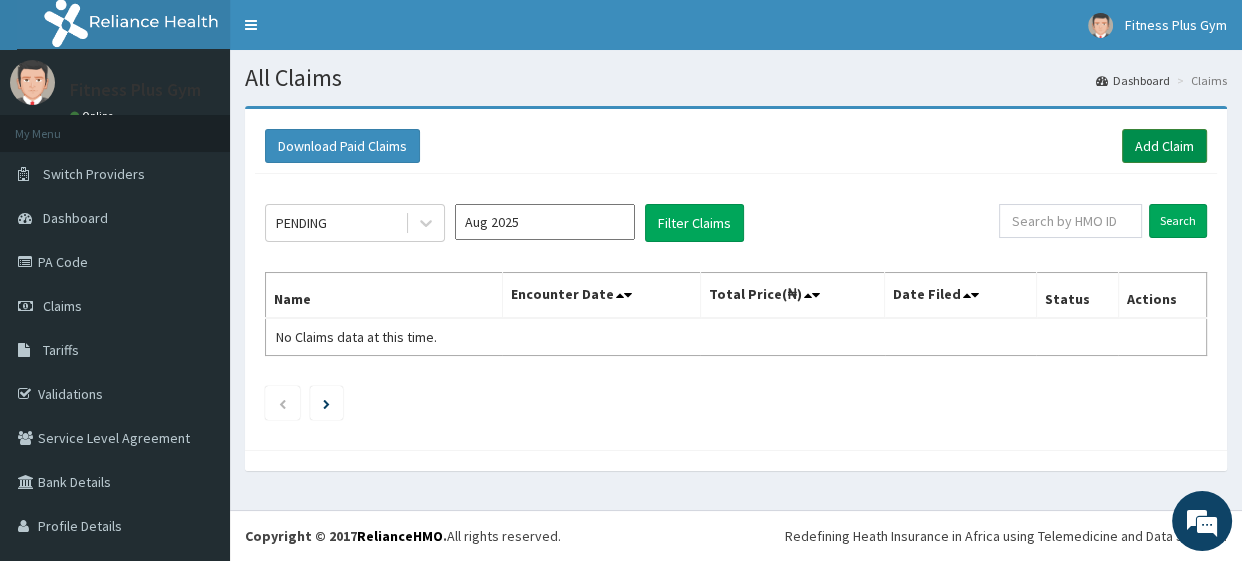 click on "Add Claim" at bounding box center (1164, 146) 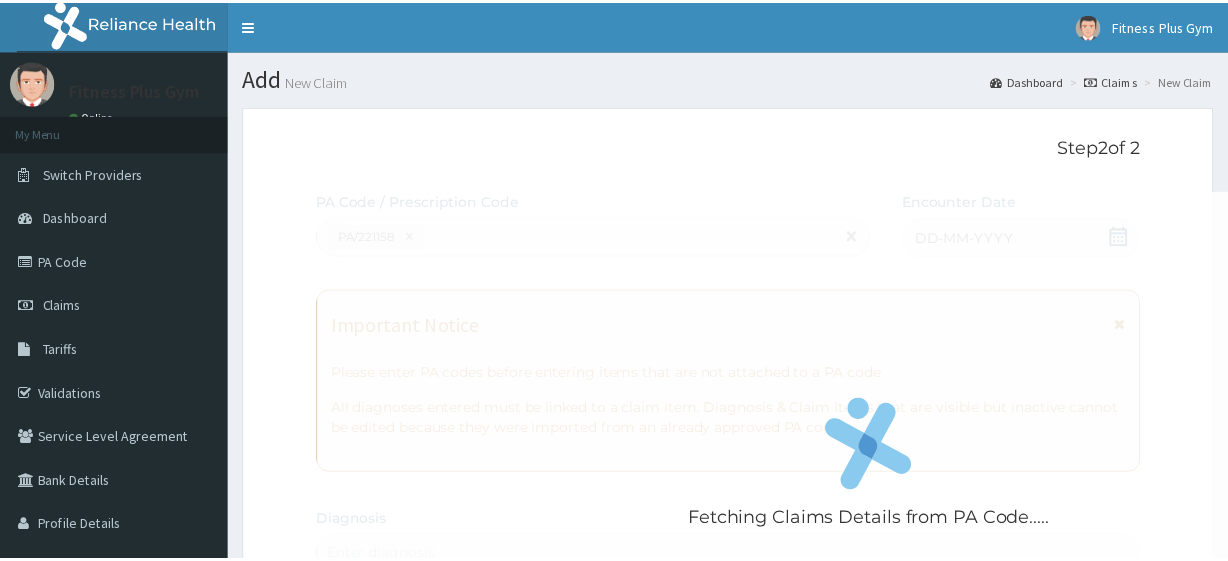 scroll, scrollTop: 0, scrollLeft: 0, axis: both 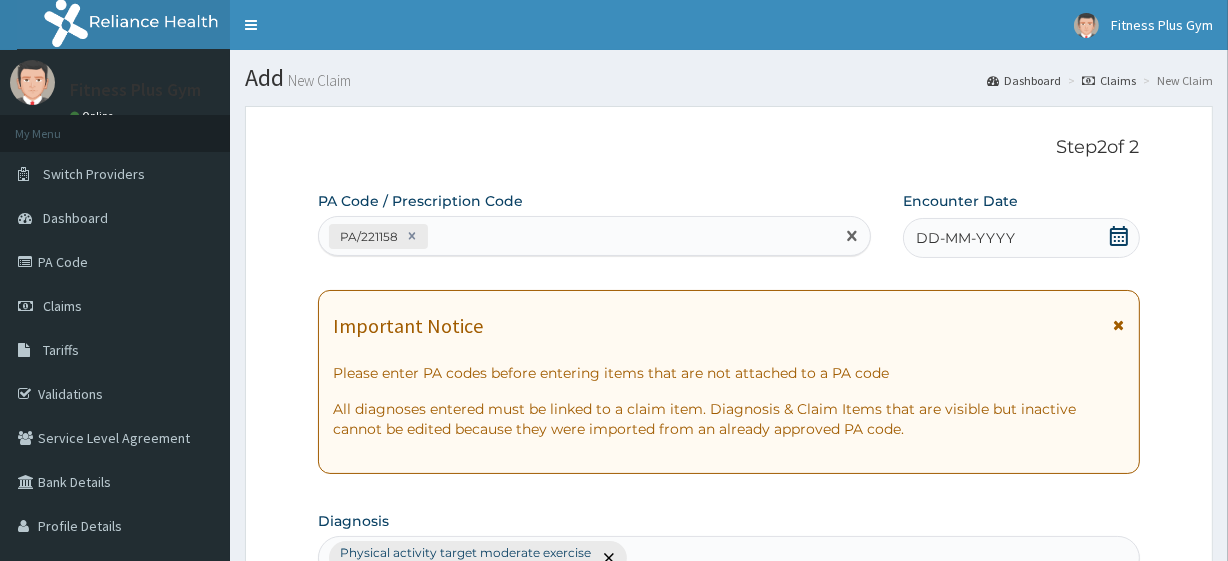 click 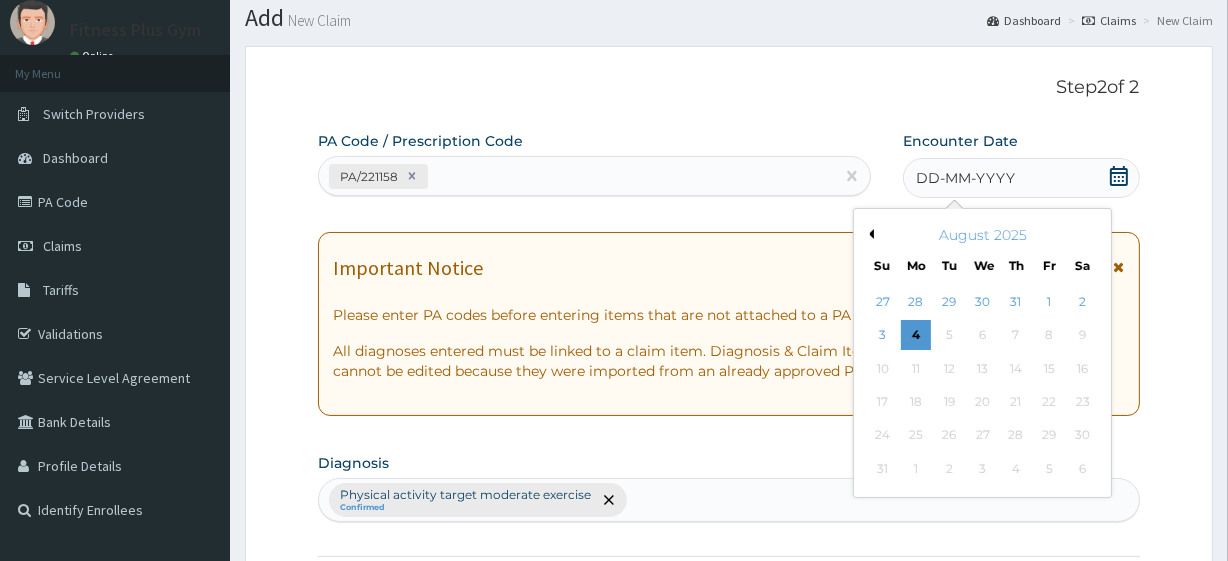 scroll, scrollTop: 181, scrollLeft: 0, axis: vertical 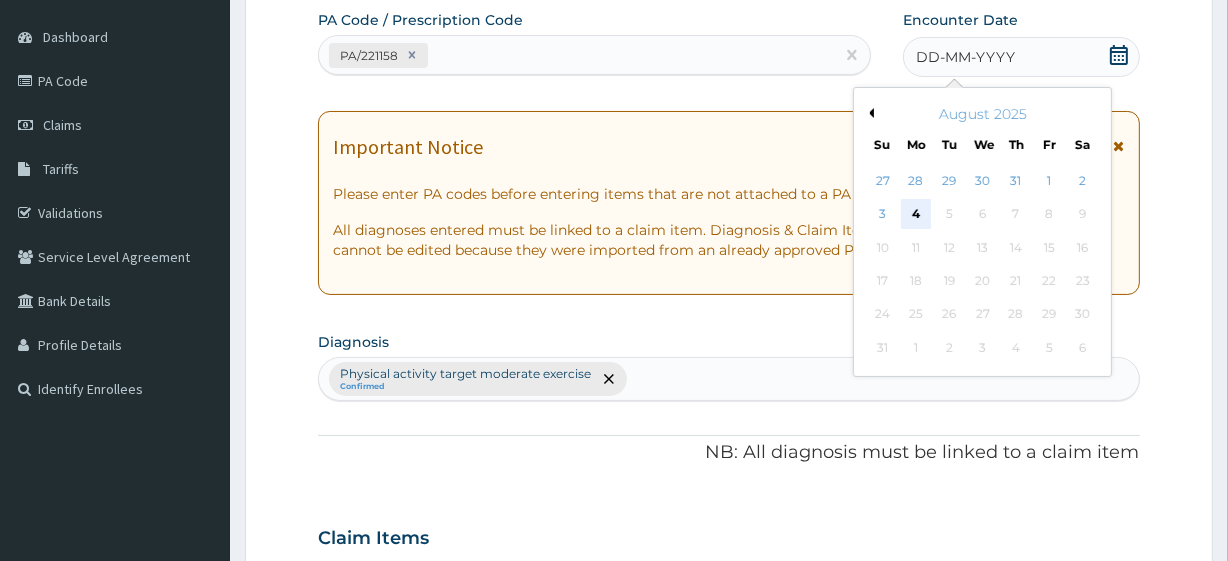 click on "4" at bounding box center [916, 215] 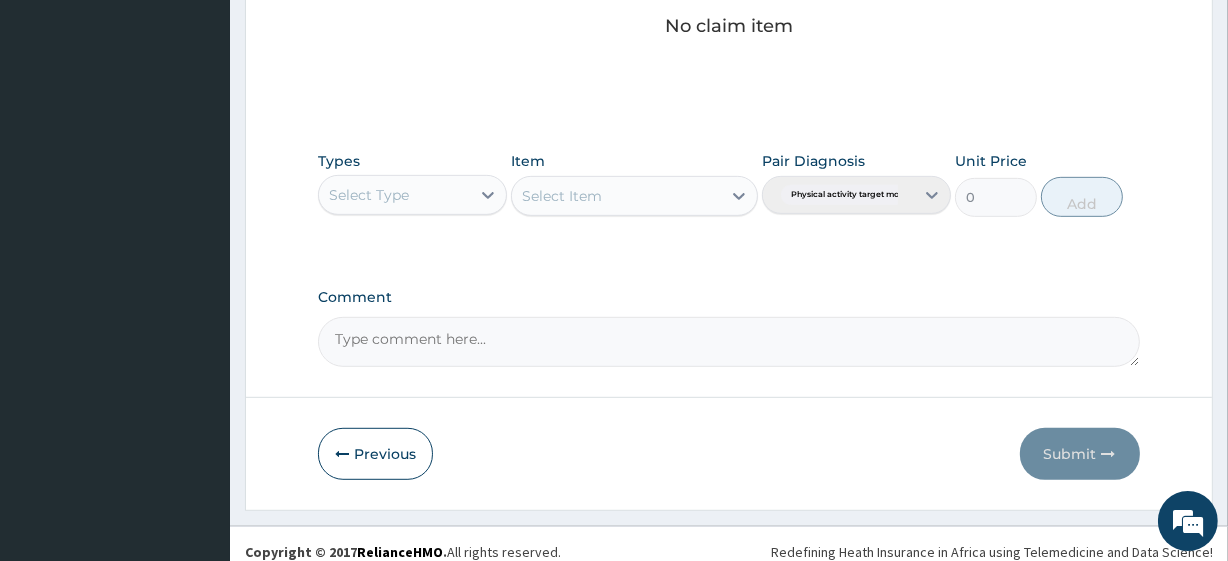 scroll, scrollTop: 880, scrollLeft: 0, axis: vertical 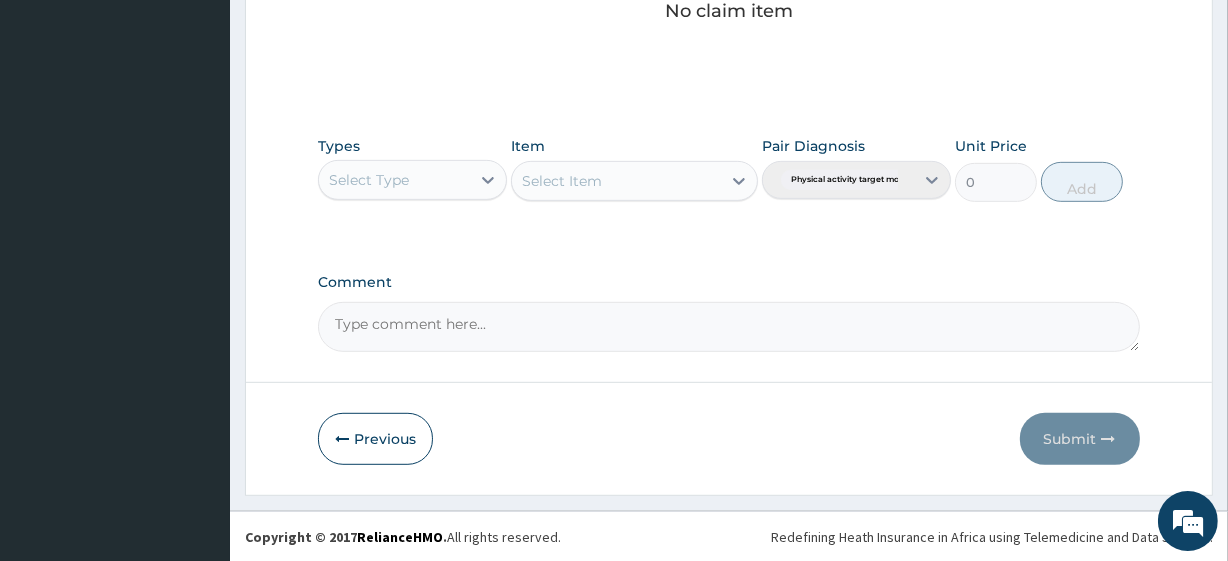 click on "Select Type" at bounding box center (369, 180) 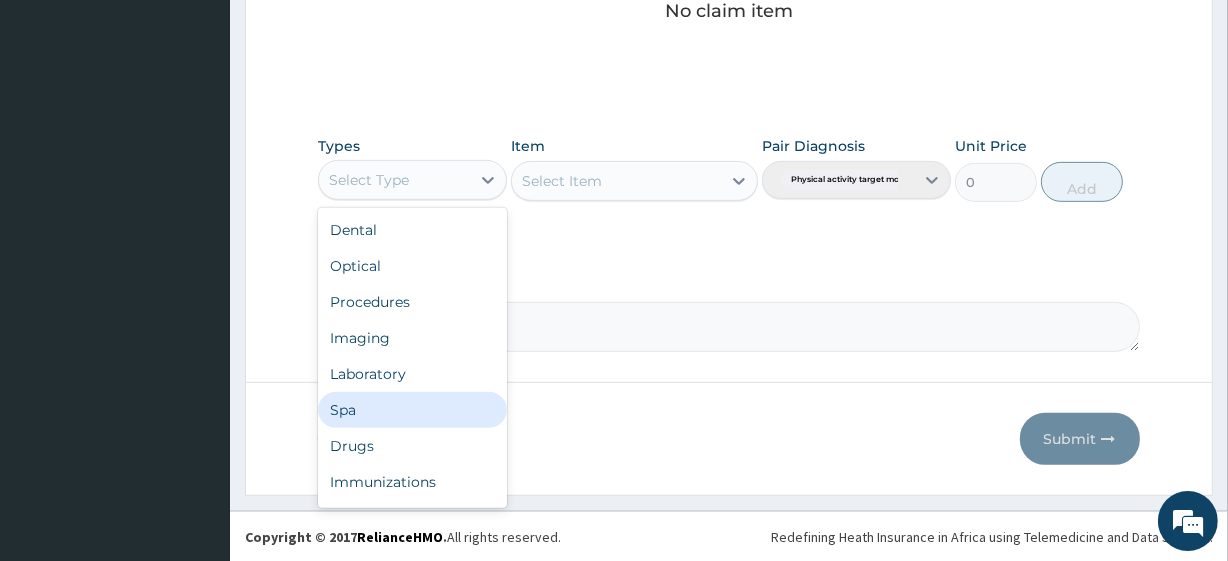 scroll, scrollTop: 68, scrollLeft: 0, axis: vertical 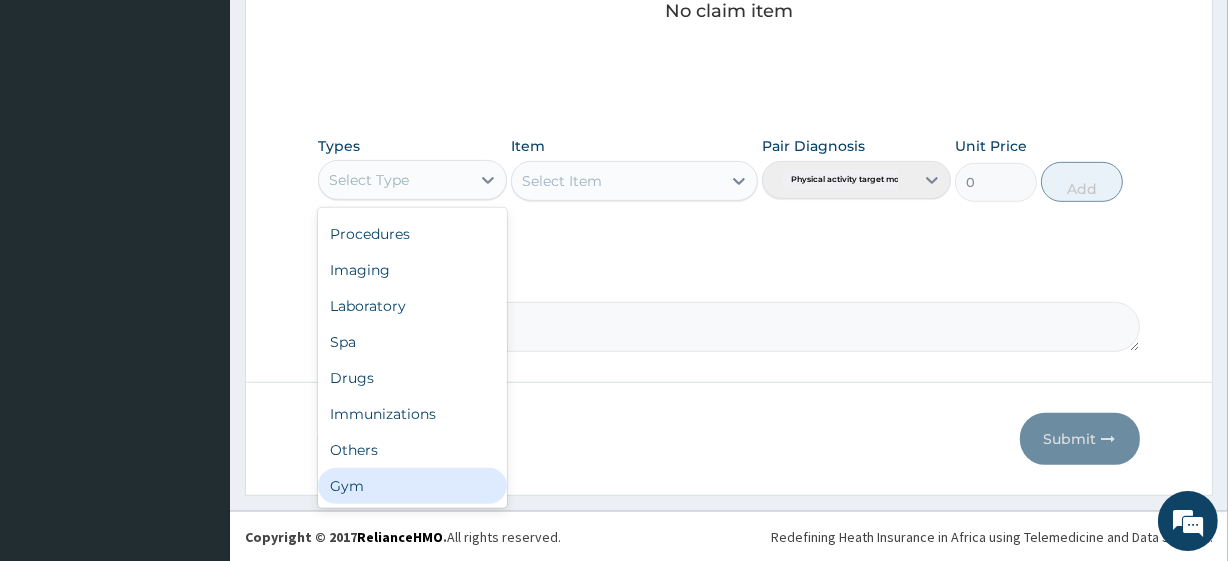 click on "Gym" at bounding box center (412, 486) 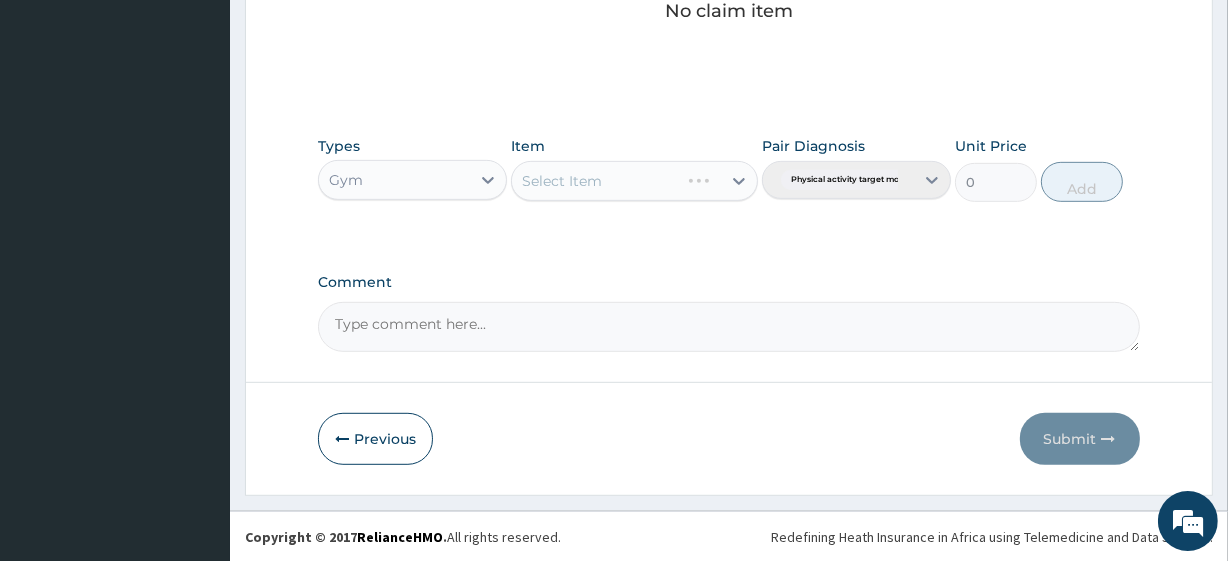 click on "Select Item" at bounding box center [634, 181] 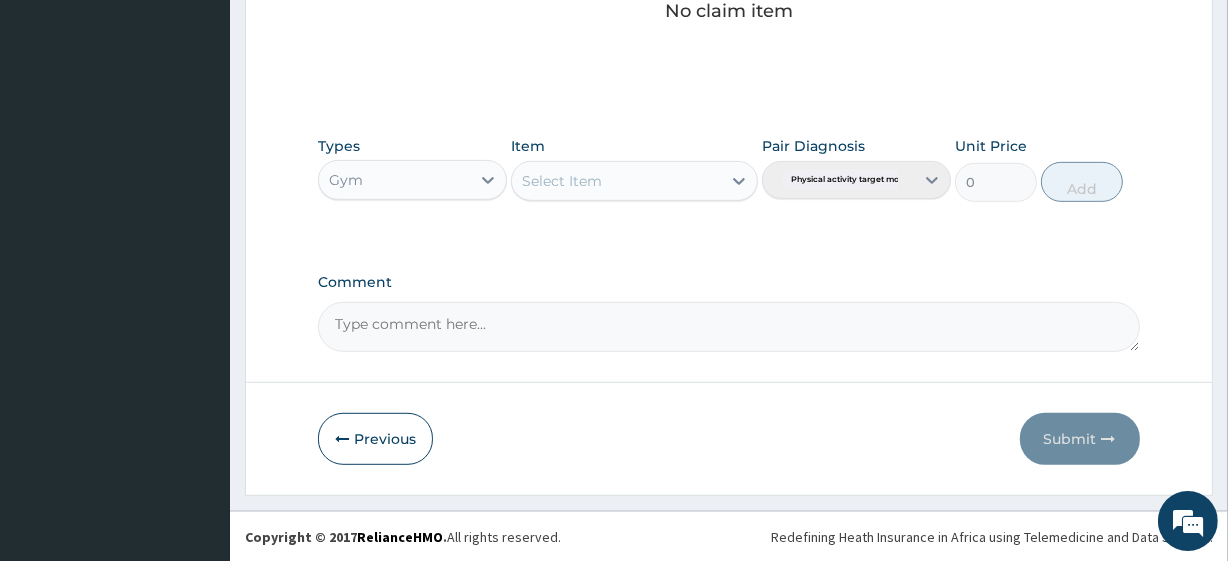 click on "Select Item" at bounding box center [616, 181] 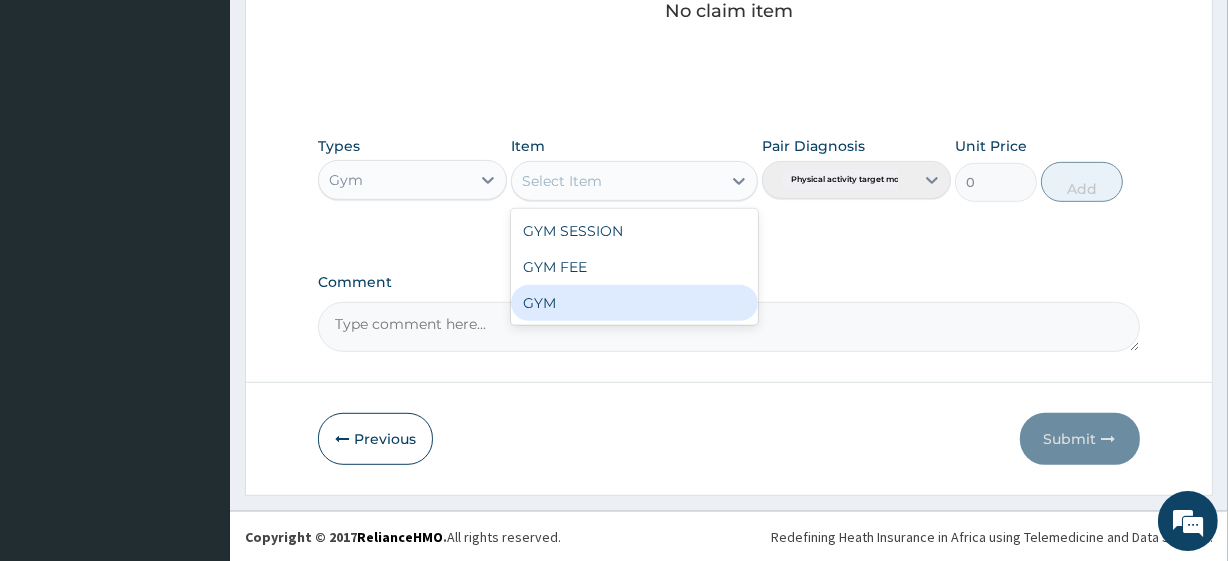 click on "GYM" at bounding box center (634, 303) 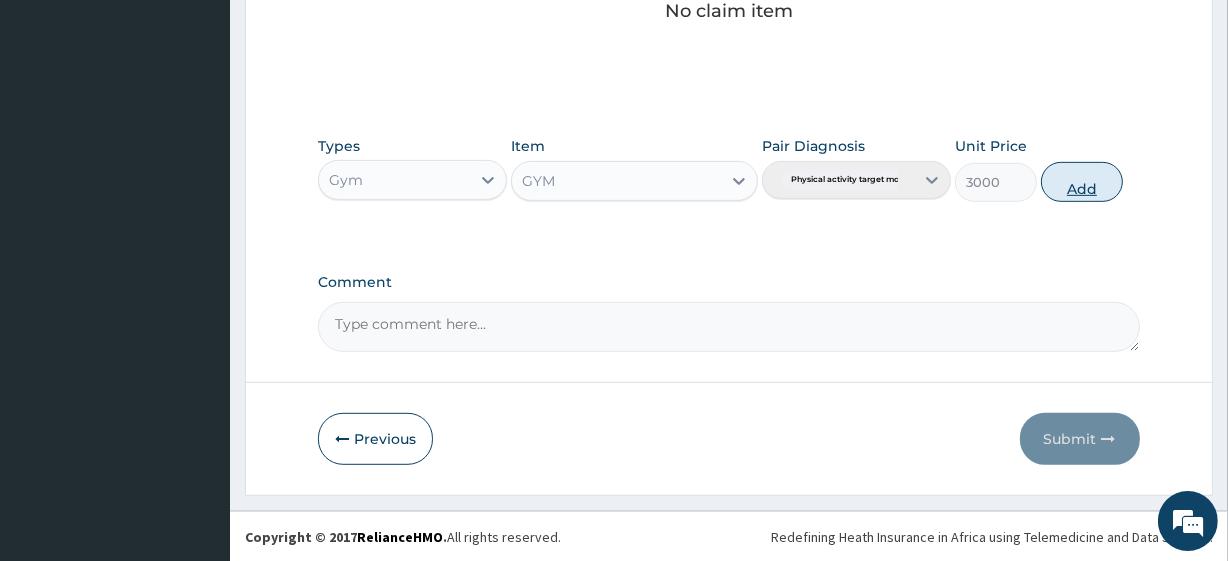 click on "Add" at bounding box center (1082, 182) 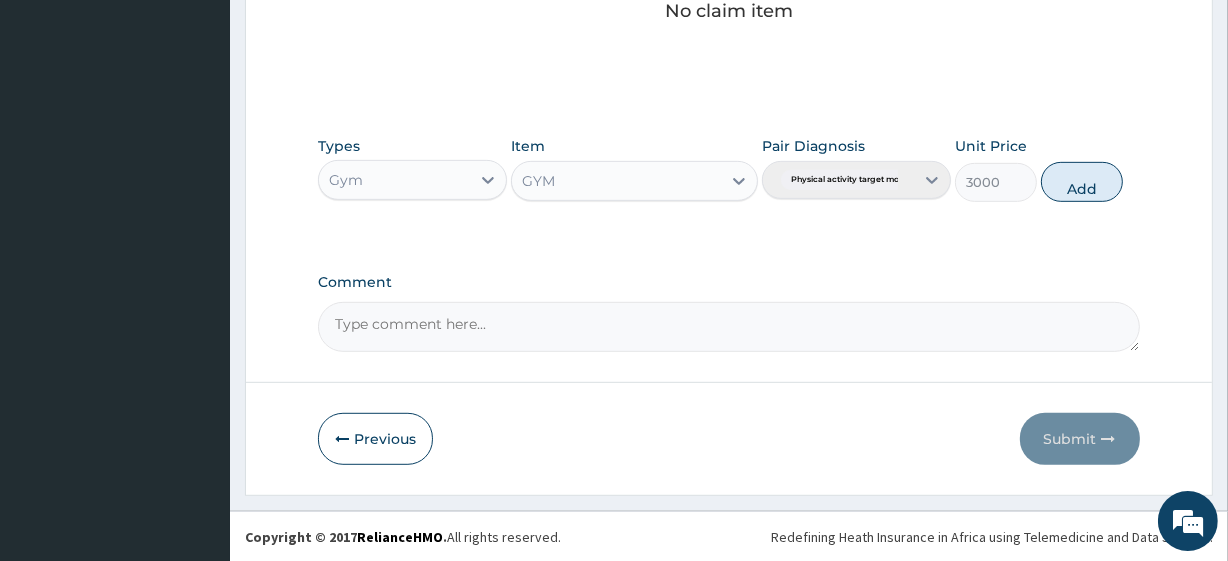 type on "0" 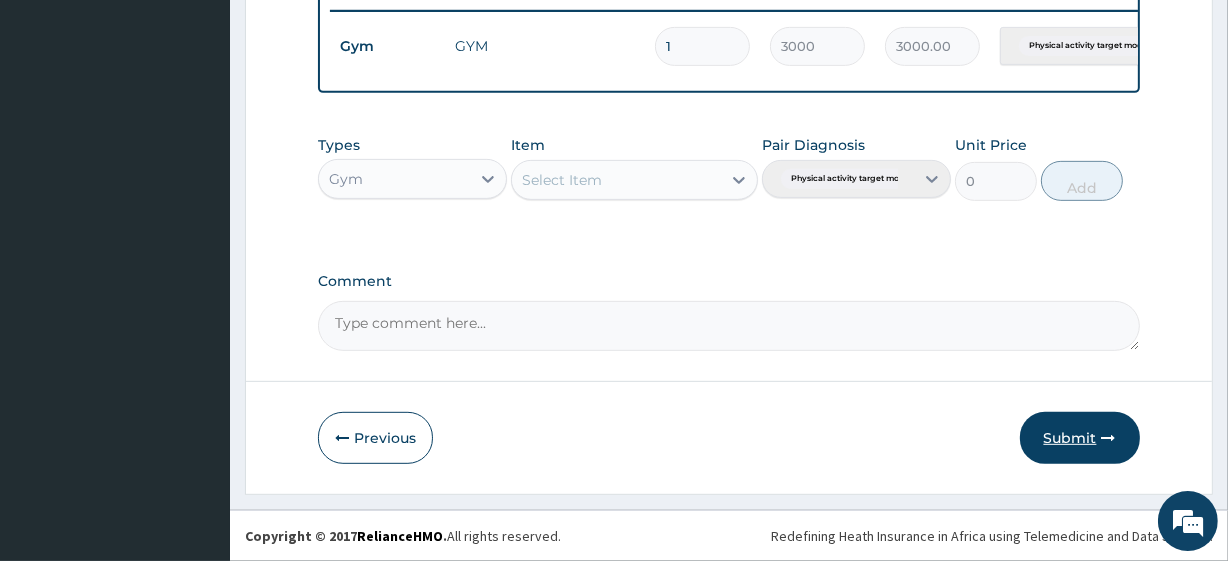 click on "Submit" at bounding box center [1080, 438] 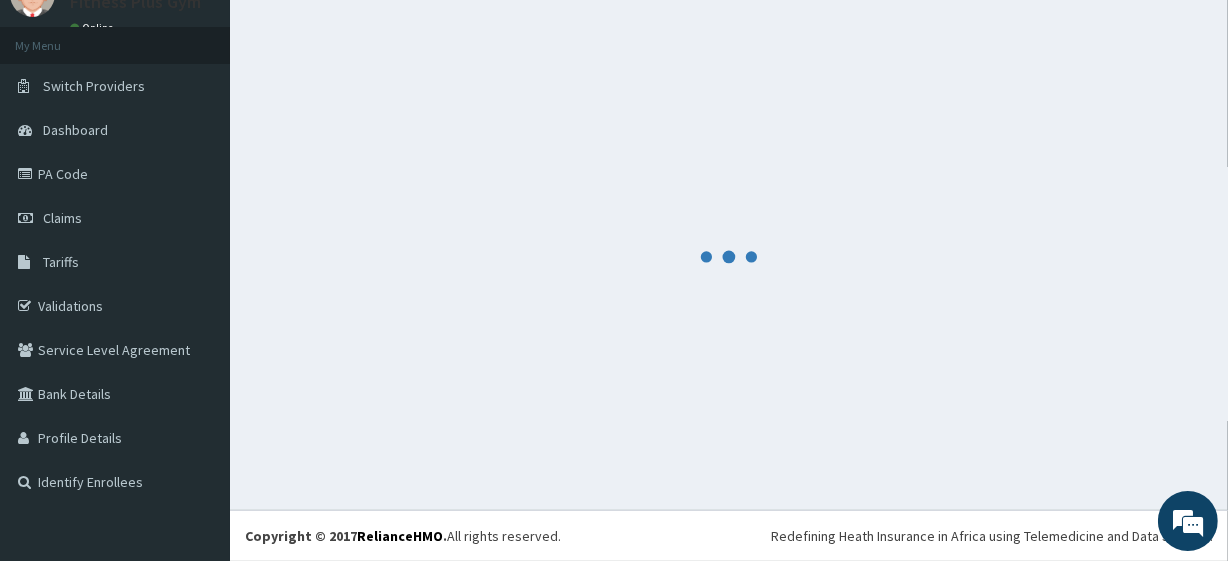 scroll, scrollTop: 798, scrollLeft: 0, axis: vertical 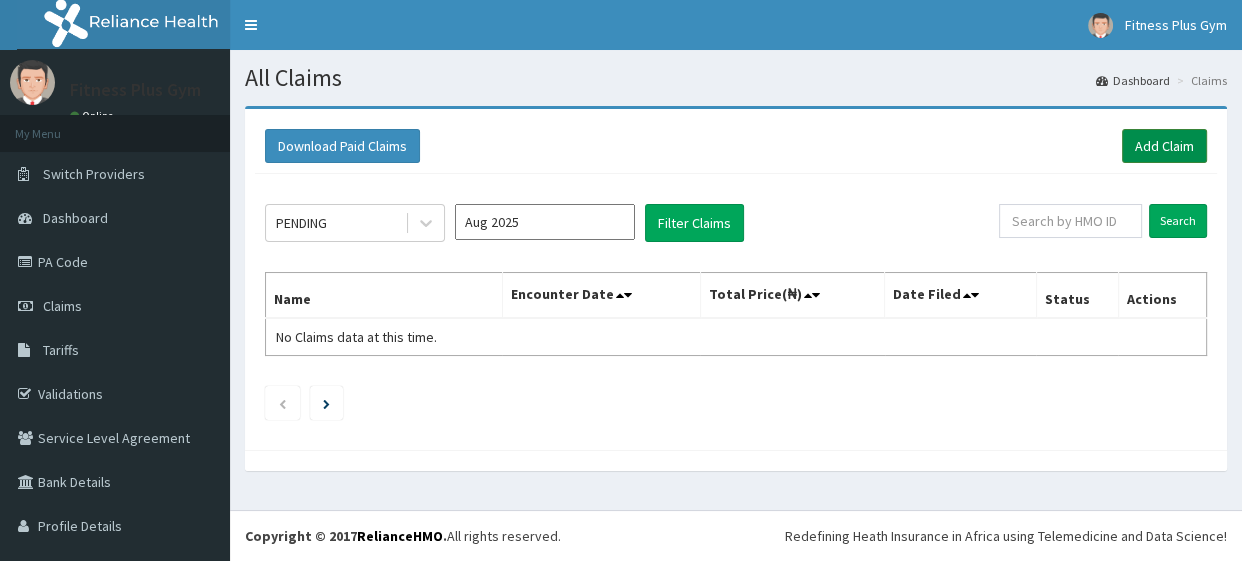 click on "Add Claim" at bounding box center [1164, 146] 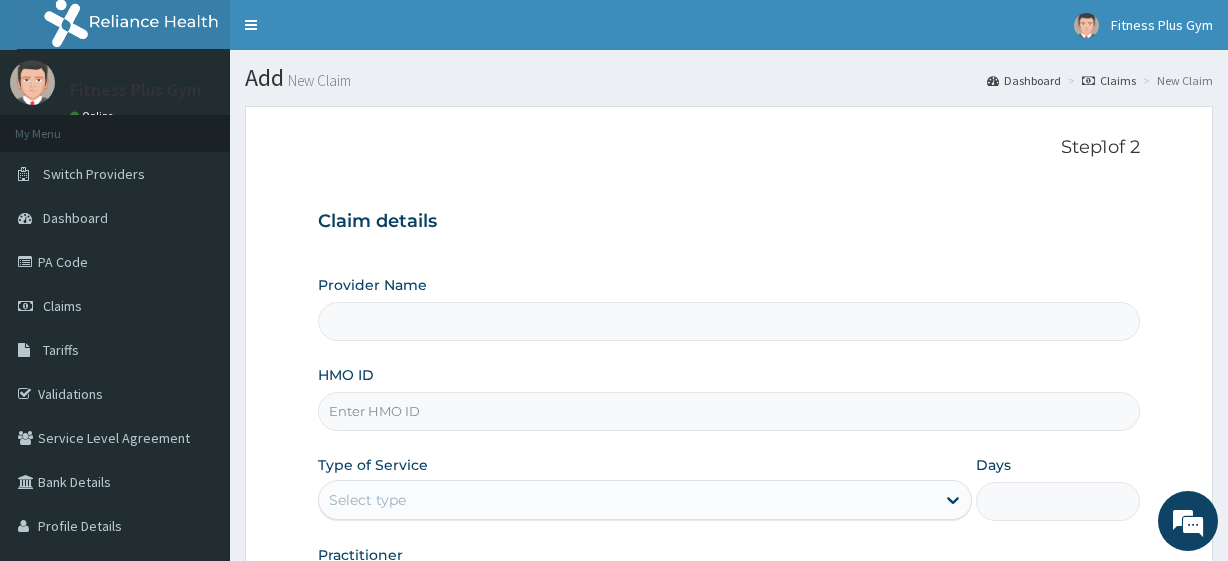 scroll, scrollTop: 0, scrollLeft: 0, axis: both 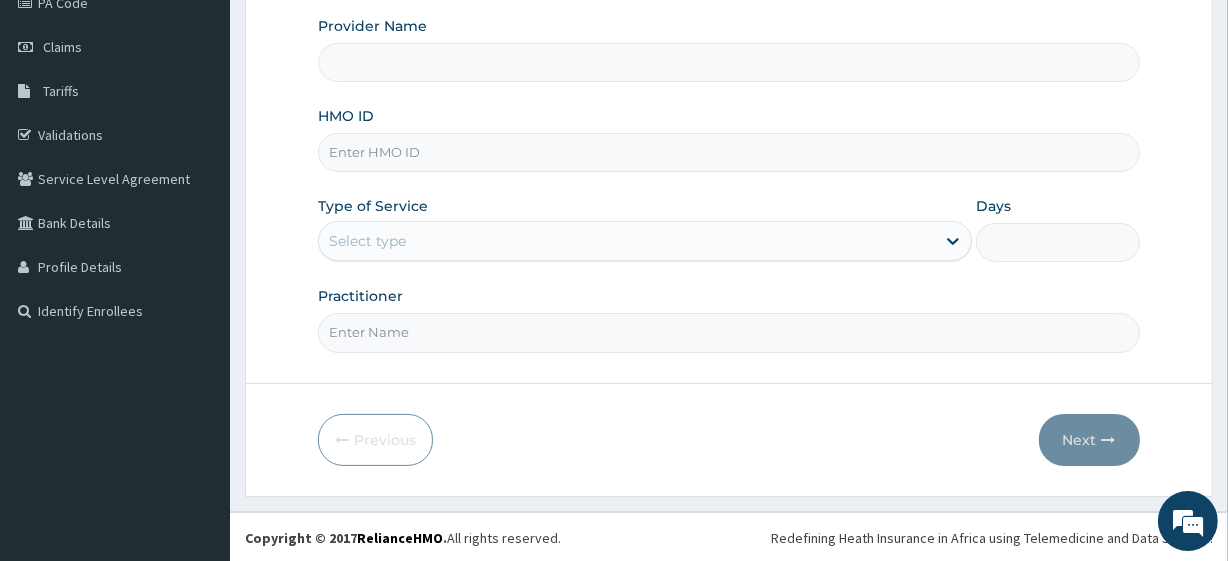 click on "HMO ID" at bounding box center (728, 152) 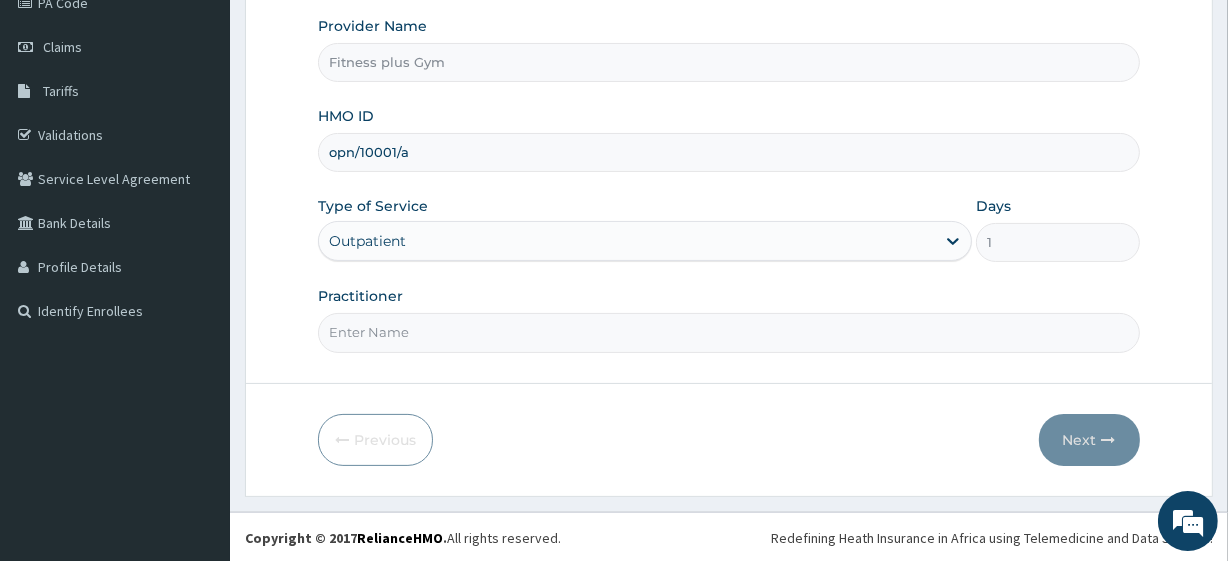 type on "opn/10001/a" 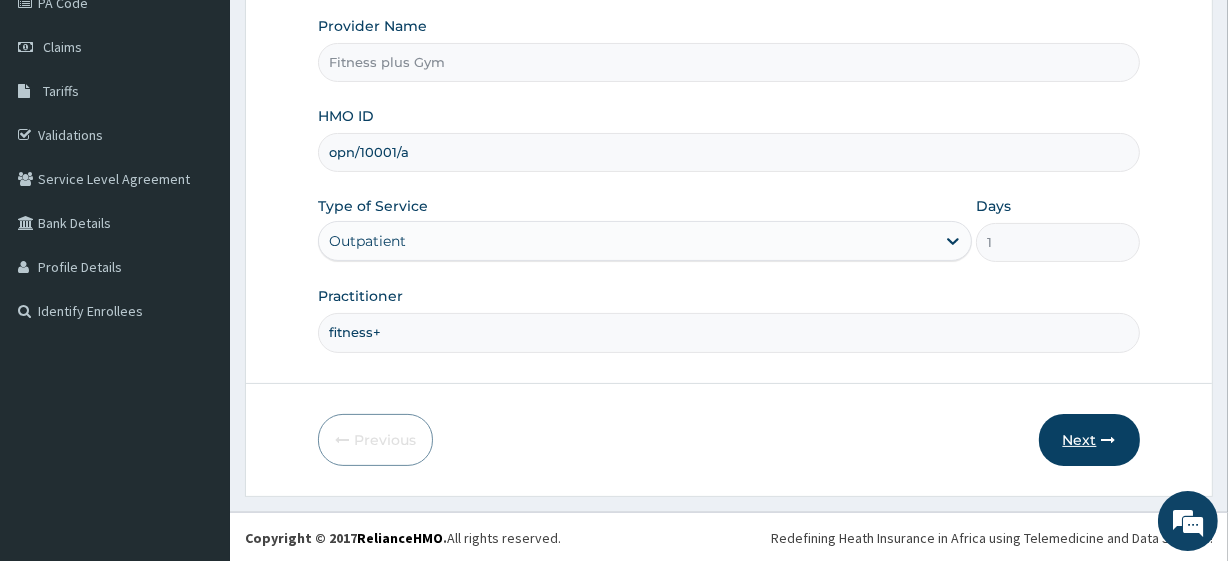 type on "fitness+" 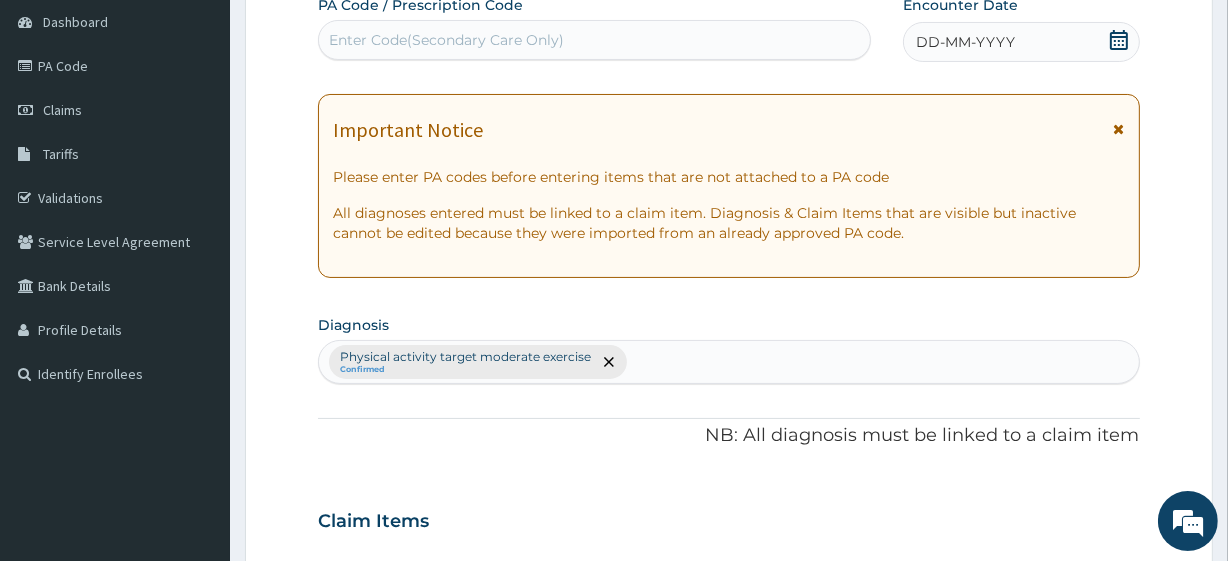 scroll, scrollTop: 0, scrollLeft: 0, axis: both 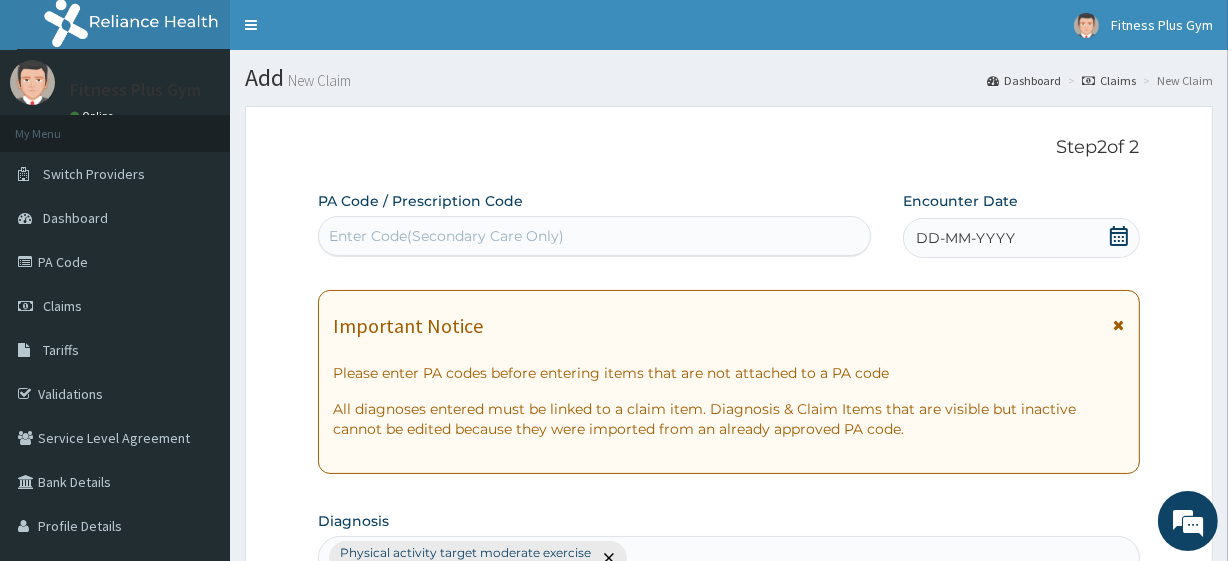 click on "Enter Code(Secondary Care Only)" at bounding box center (594, 236) 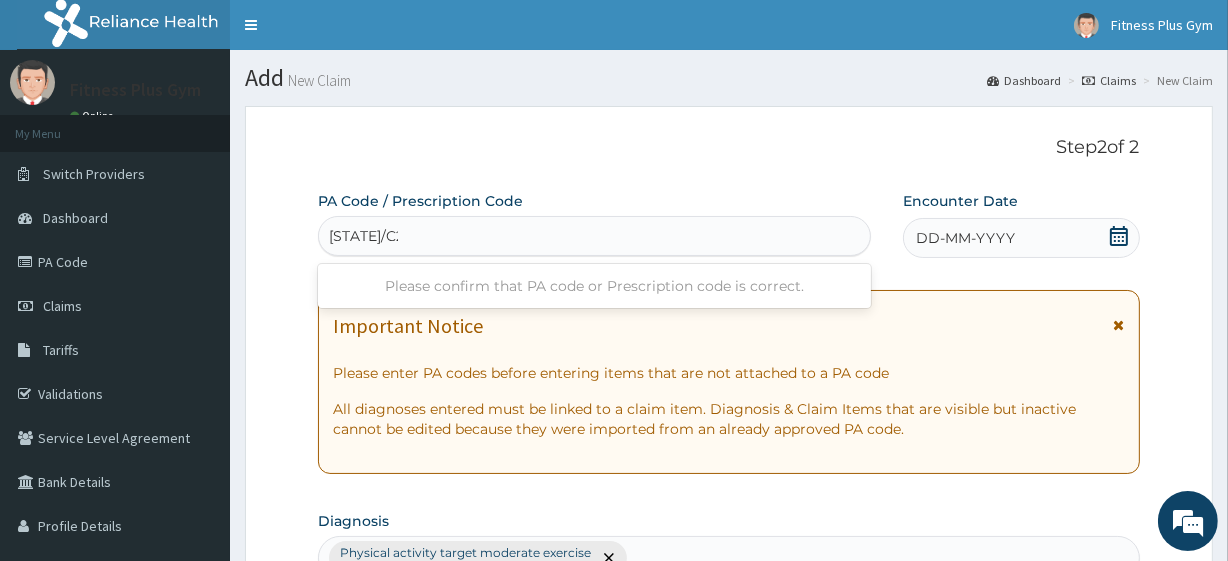 type on "[STATE]/C2D173" 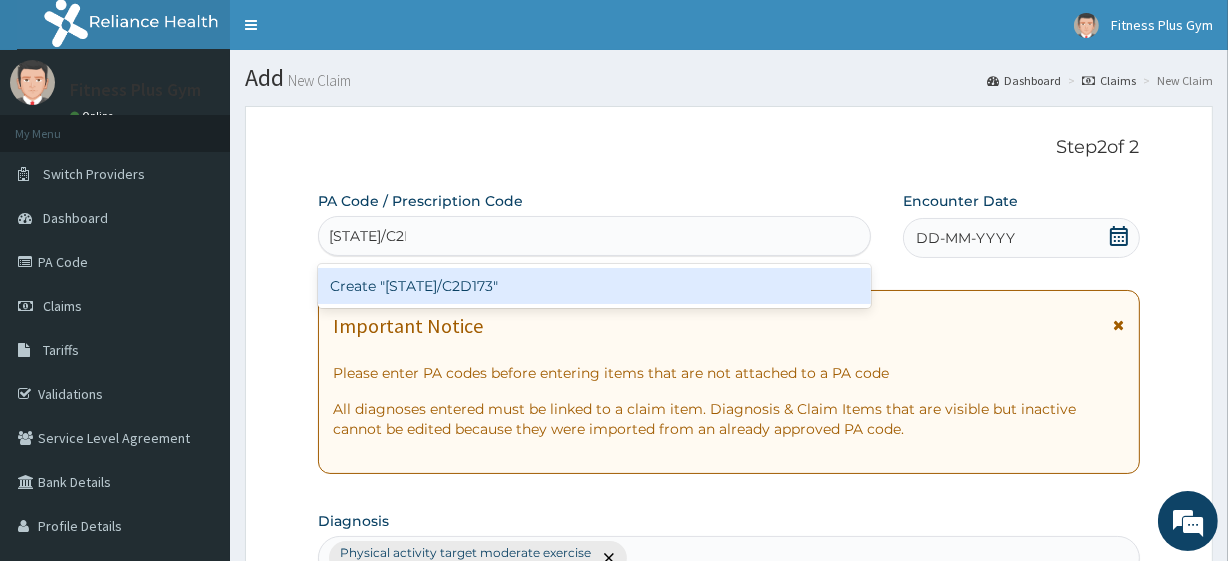 click on "Create "[STATE]/C2D173"" at bounding box center (594, 286) 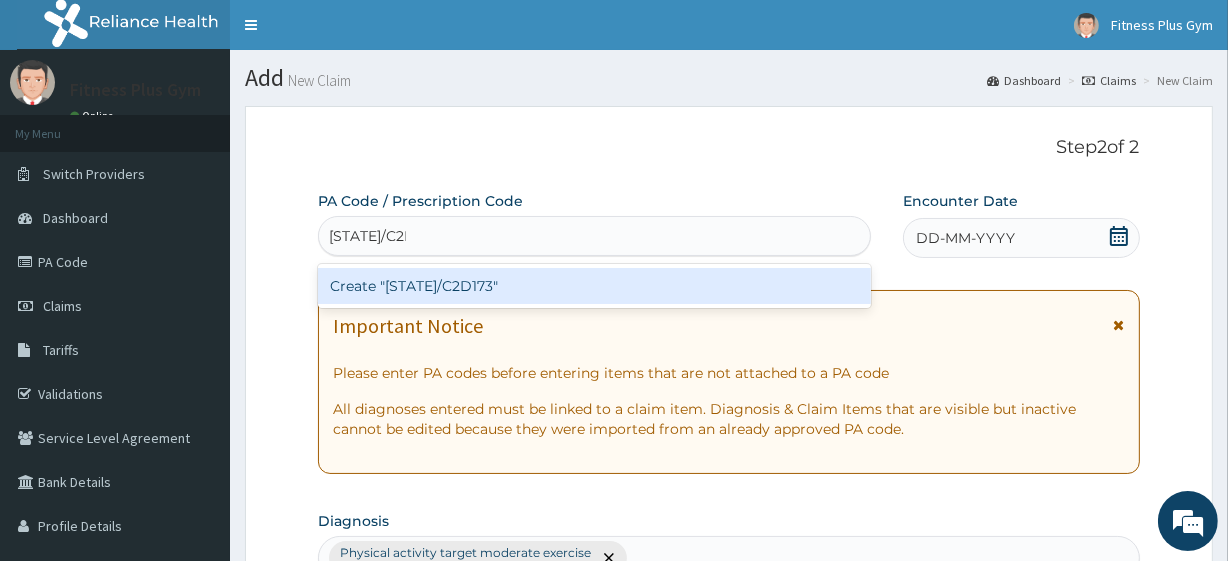 type 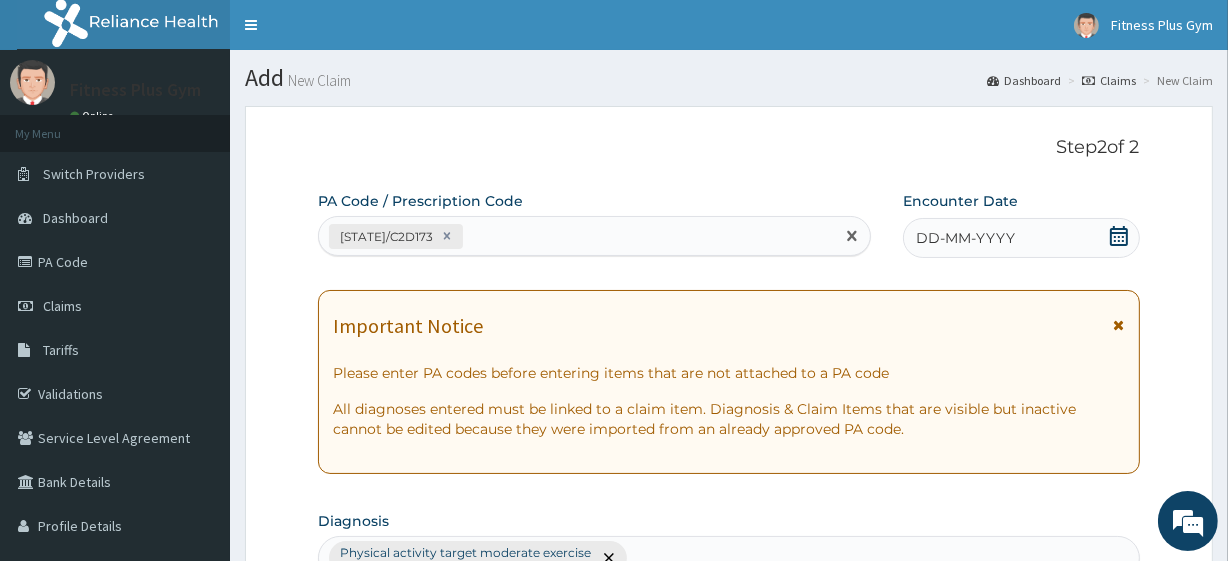 click 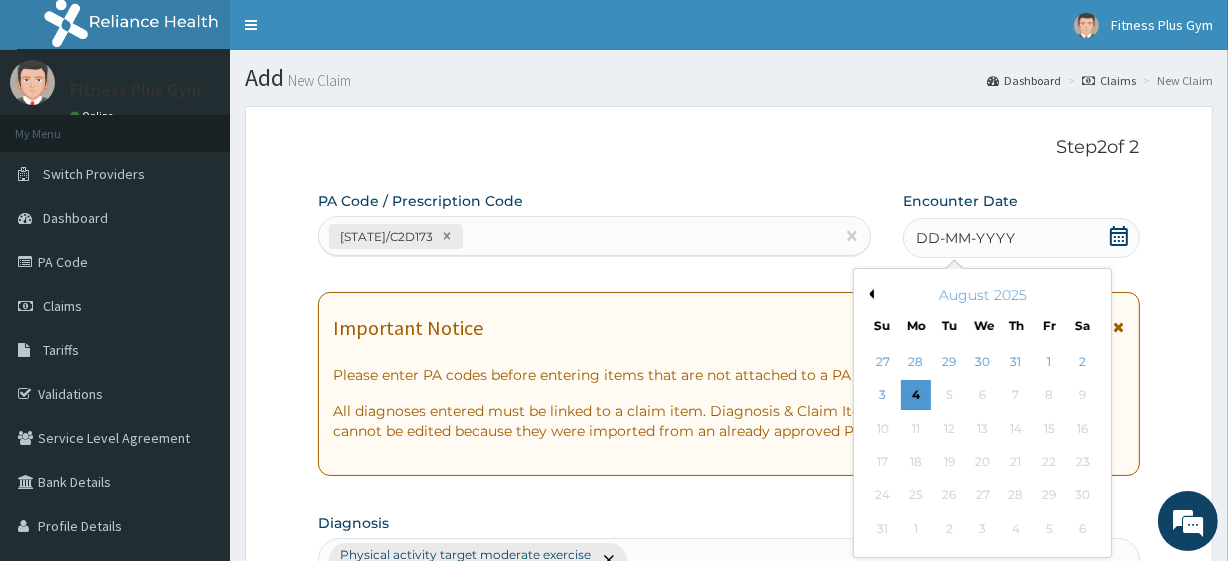scroll, scrollTop: 181, scrollLeft: 0, axis: vertical 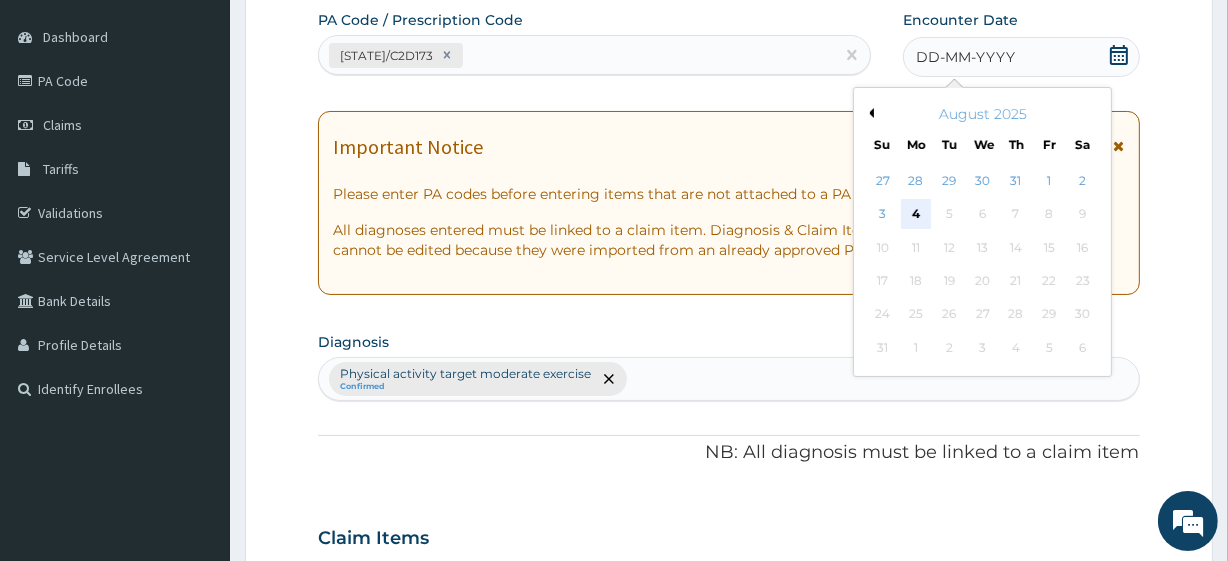 click on "4" at bounding box center [916, 215] 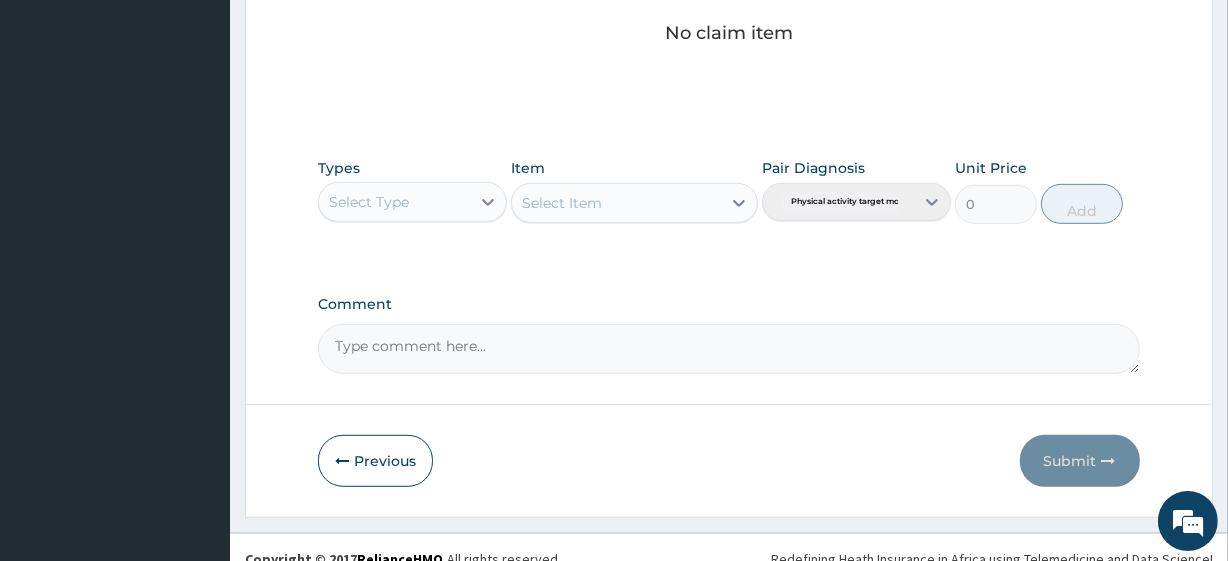 scroll, scrollTop: 880, scrollLeft: 0, axis: vertical 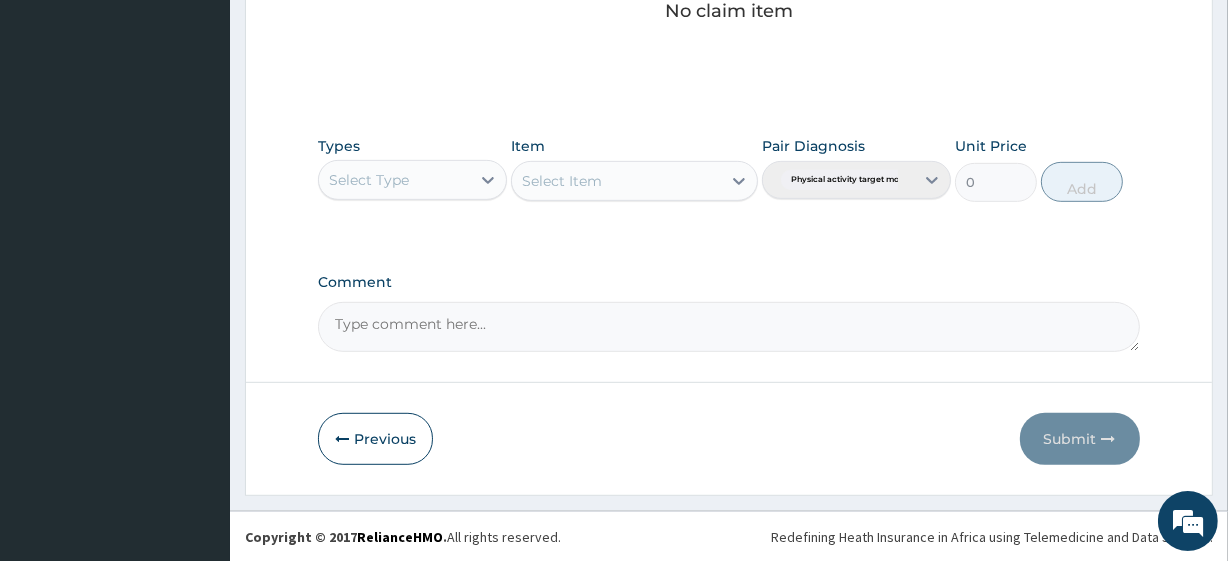 click on "Select Type" at bounding box center [394, 180] 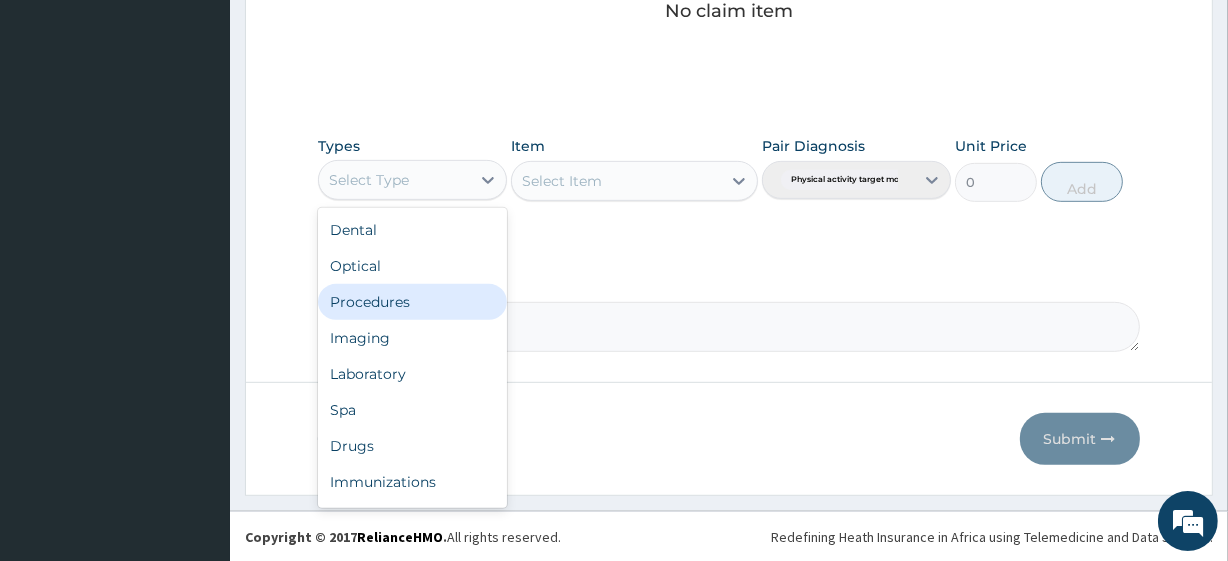 scroll, scrollTop: 68, scrollLeft: 0, axis: vertical 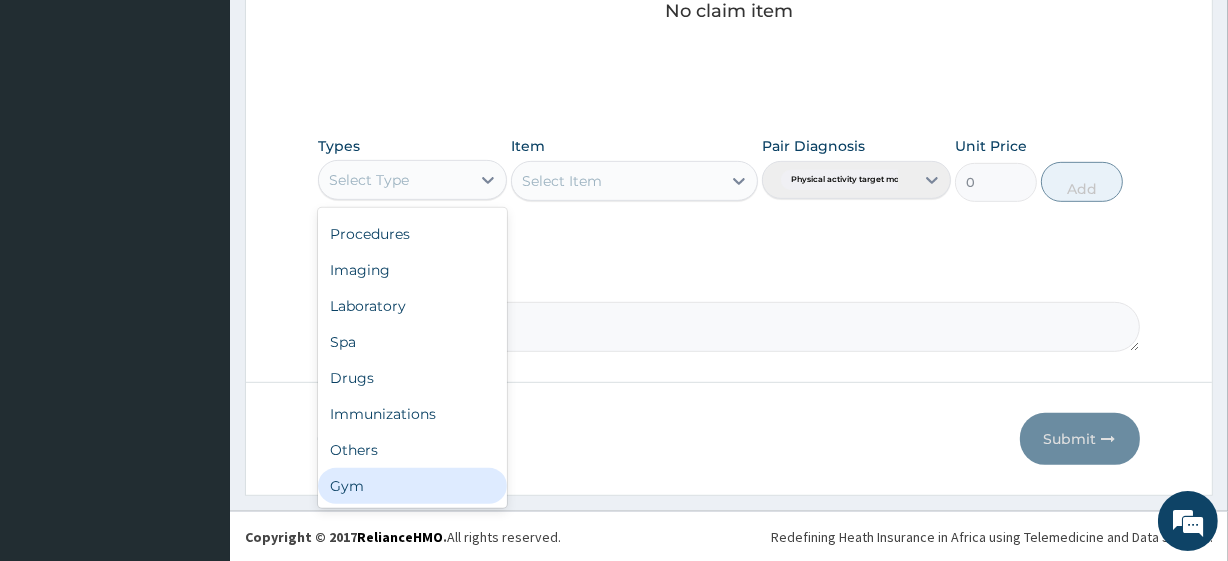 drag, startPoint x: 371, startPoint y: 485, endPoint x: 429, endPoint y: 357, distance: 140.52757 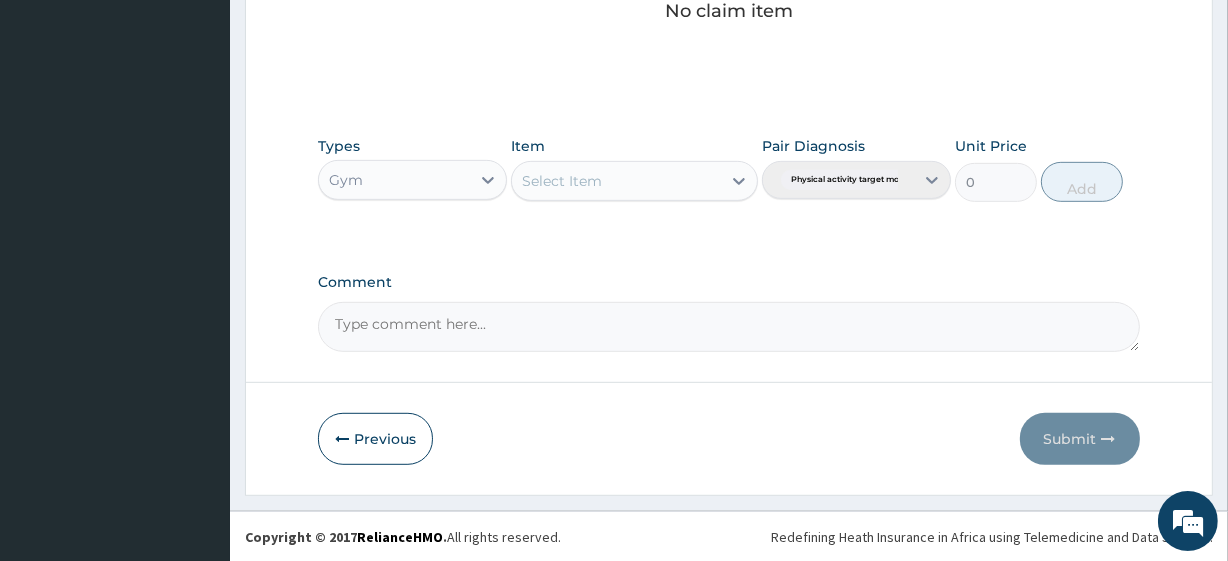 click on "Item Select Item" at bounding box center (634, 169) 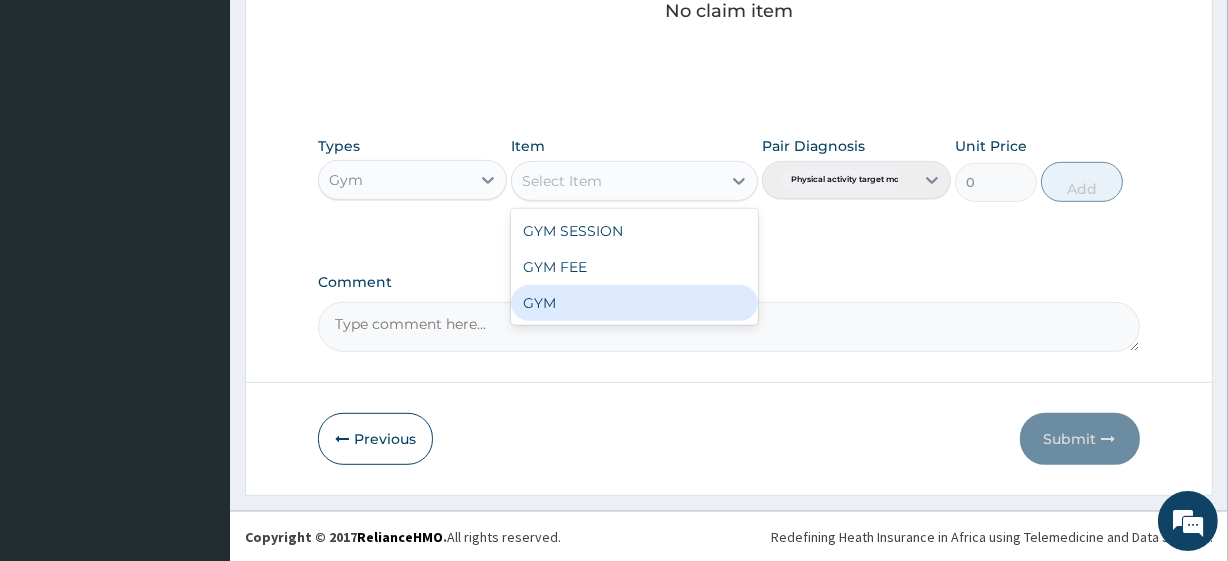 click on "GYM" at bounding box center (634, 303) 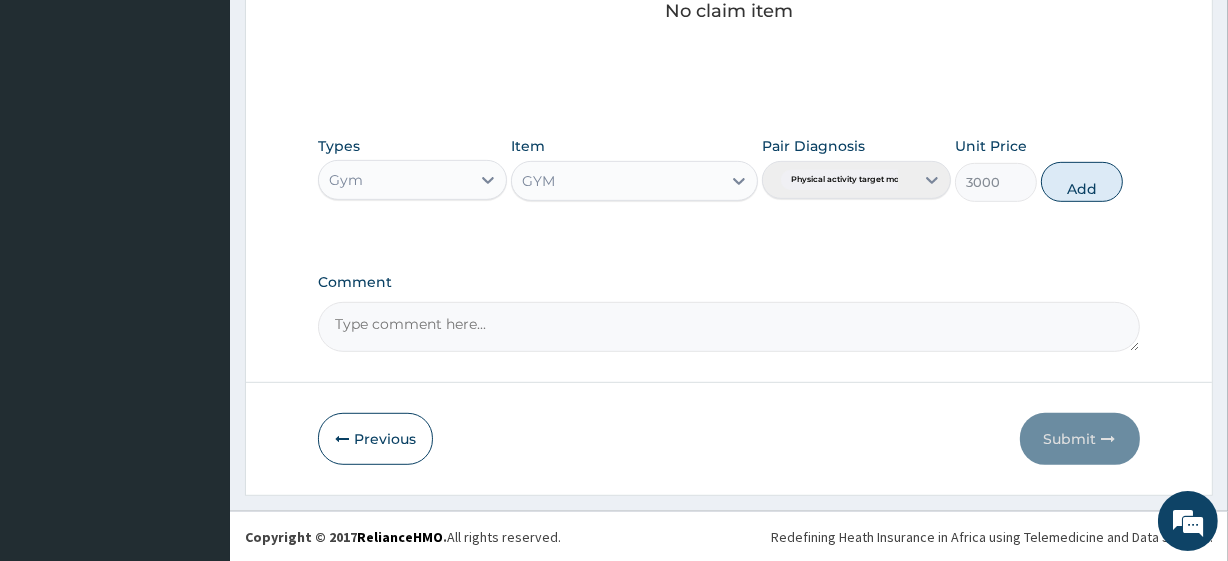 click on "Add" at bounding box center [1082, 182] 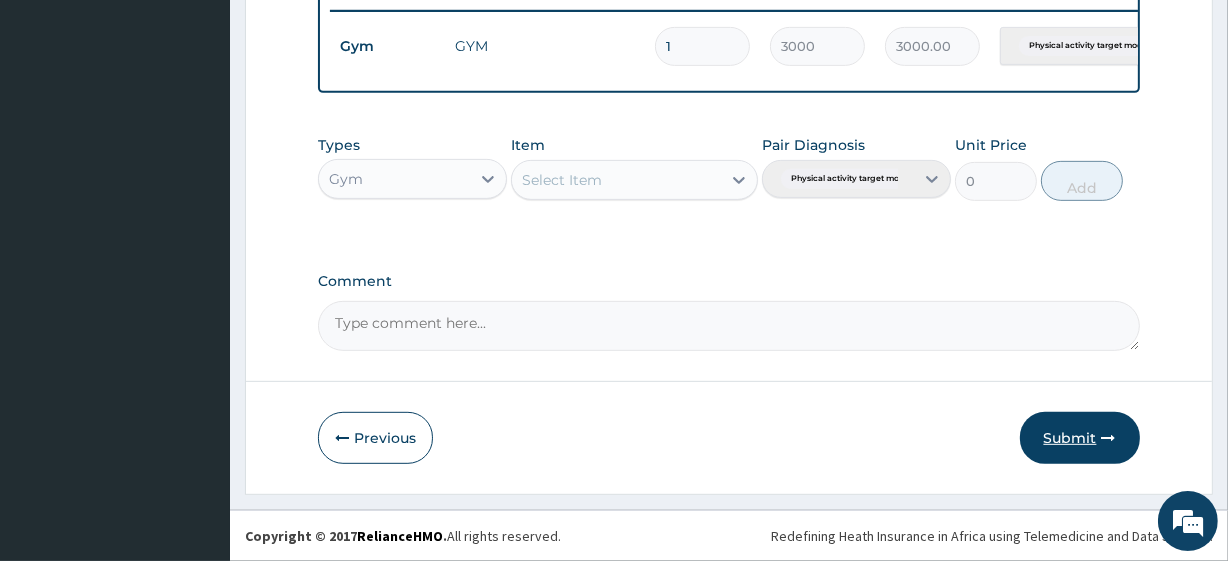 click on "Submit" at bounding box center [1080, 438] 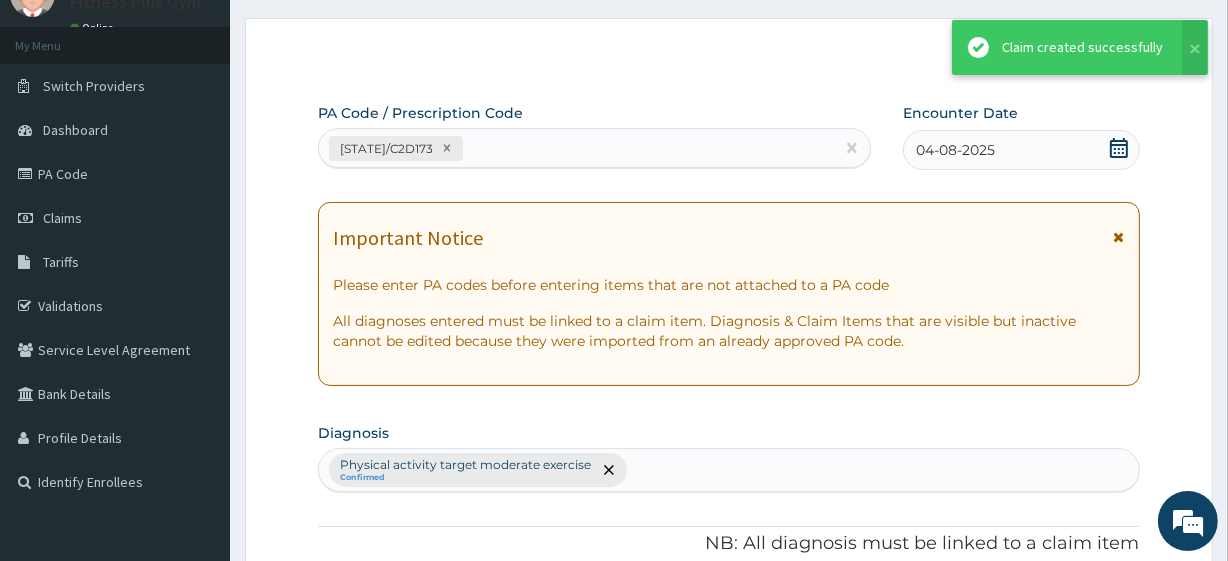 scroll, scrollTop: 798, scrollLeft: 0, axis: vertical 